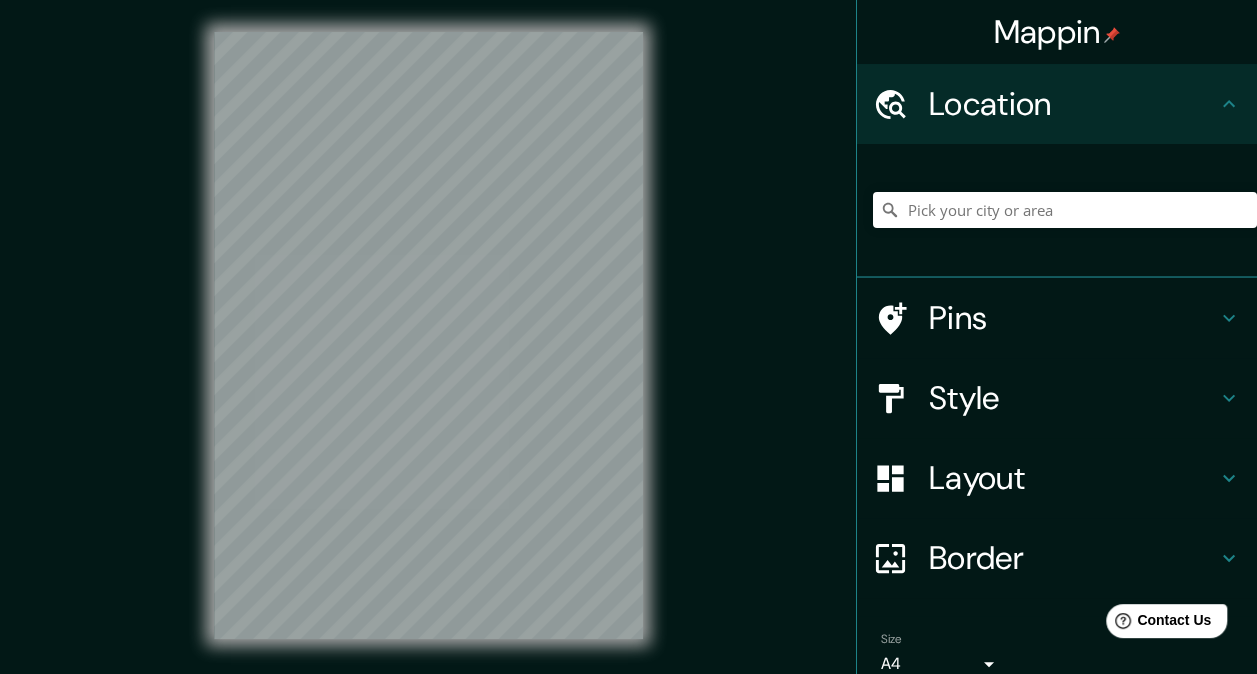 scroll, scrollTop: 0, scrollLeft: 0, axis: both 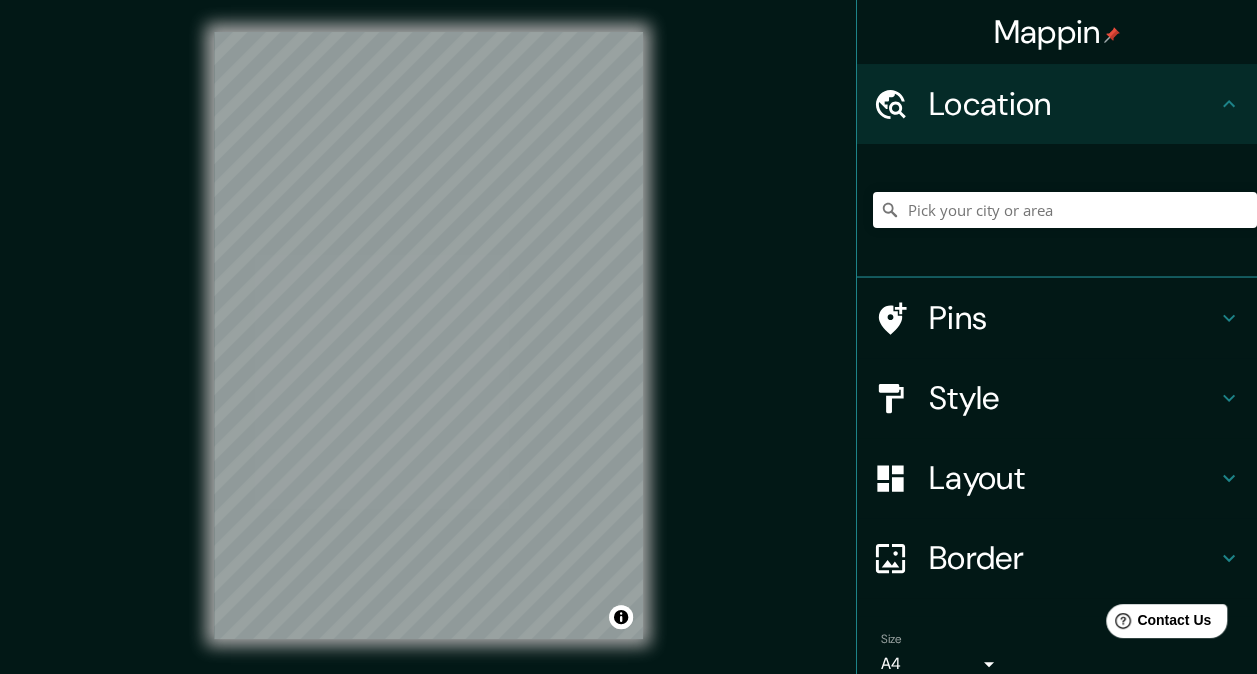click on "Style" at bounding box center [1073, 104] 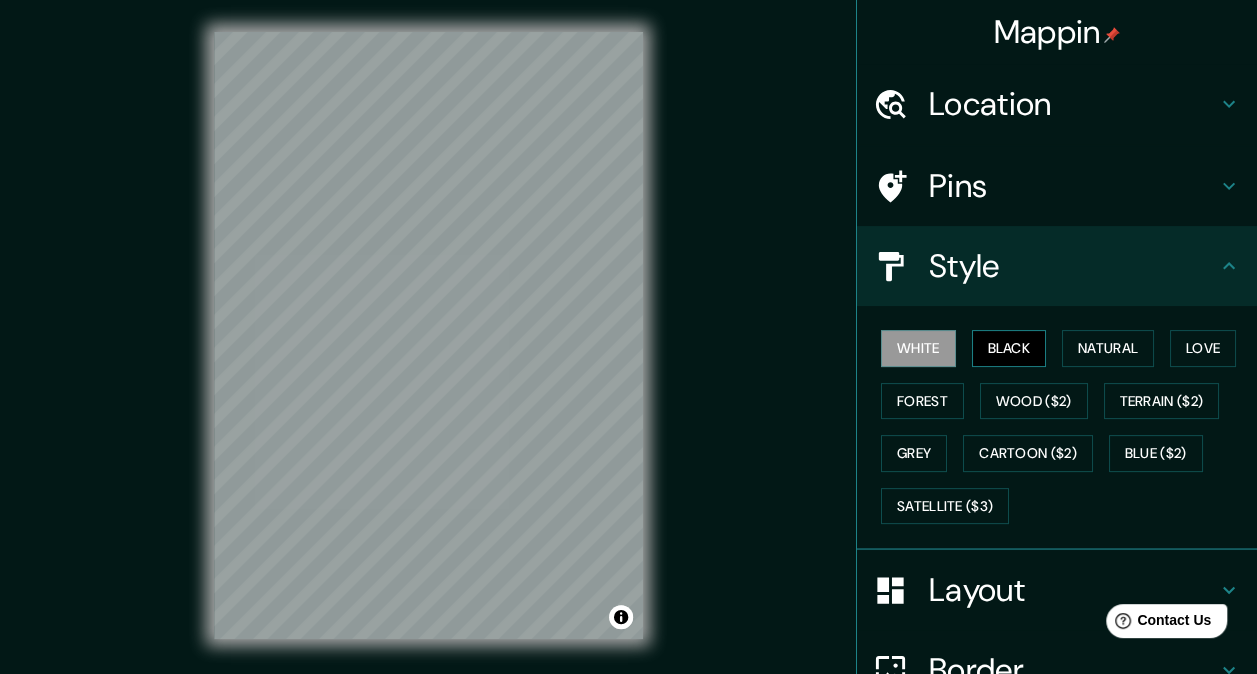 click on "Black" at bounding box center [1009, 348] 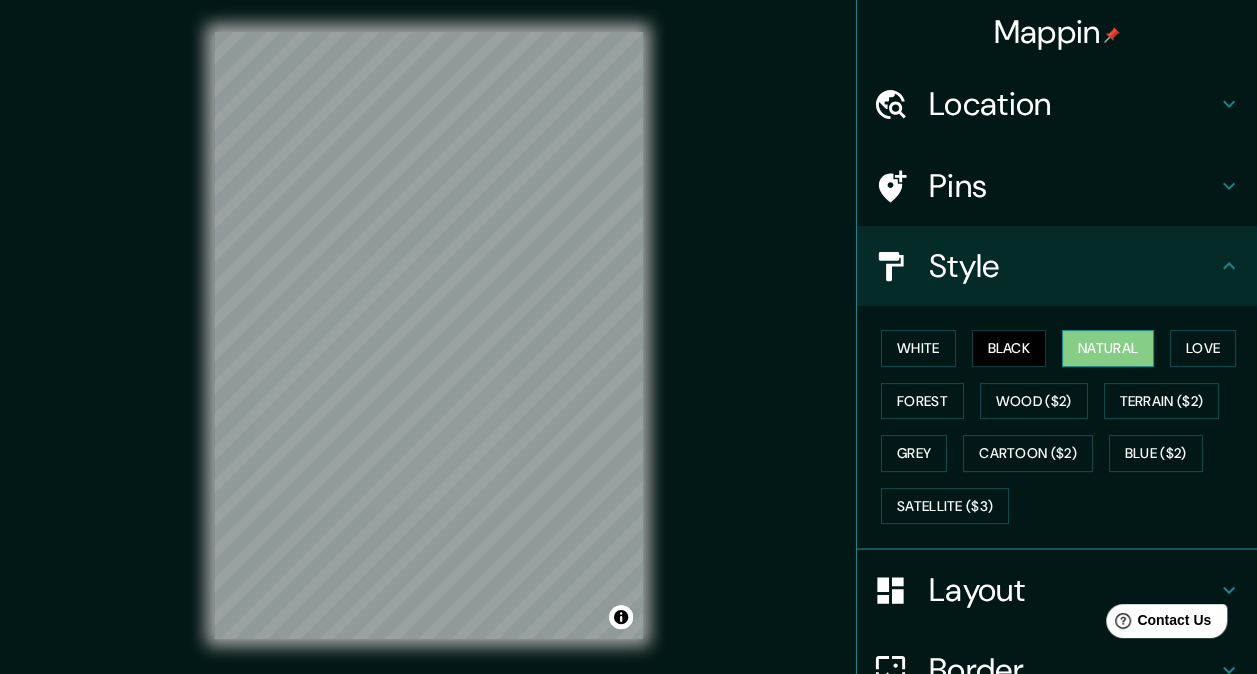 click on "Natural" at bounding box center (1108, 348) 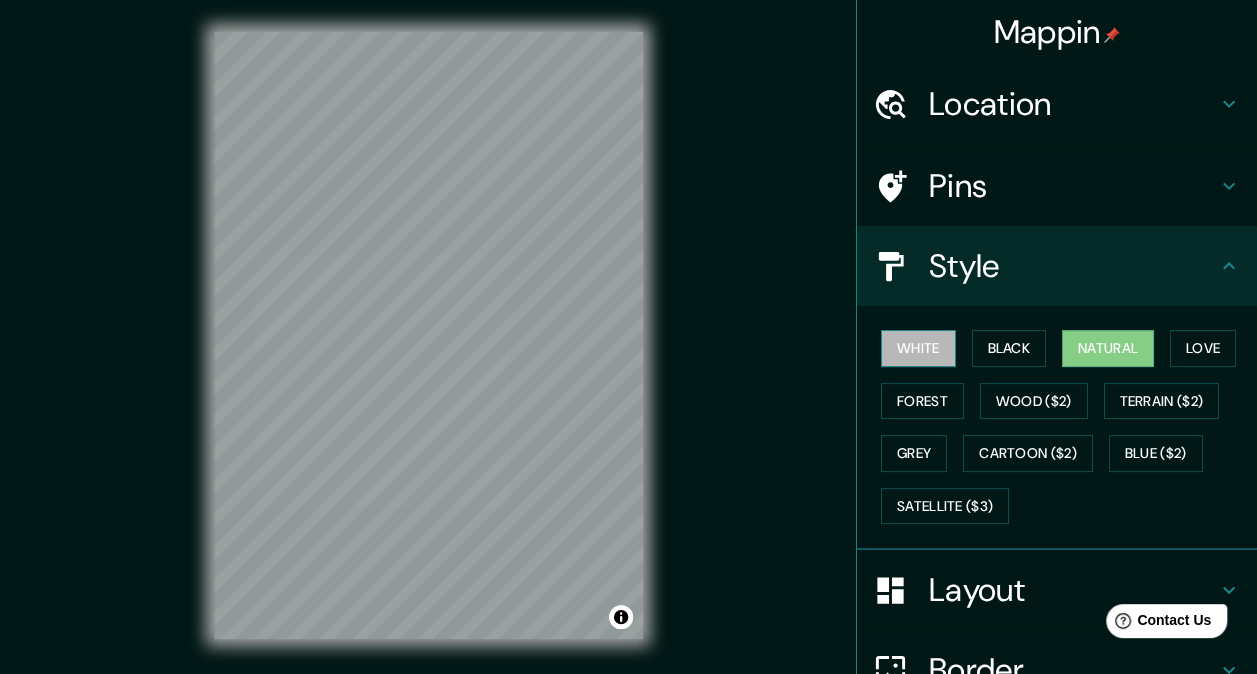 click on "White" at bounding box center [918, 348] 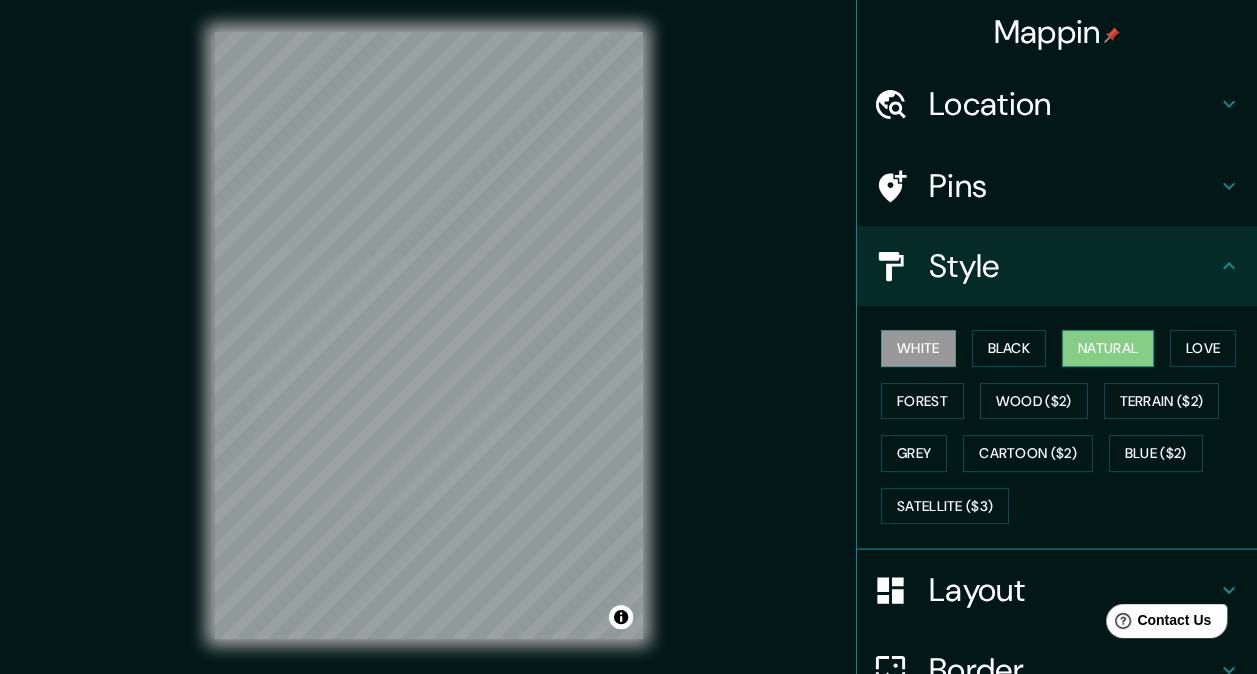 click on "Natural" at bounding box center (1108, 348) 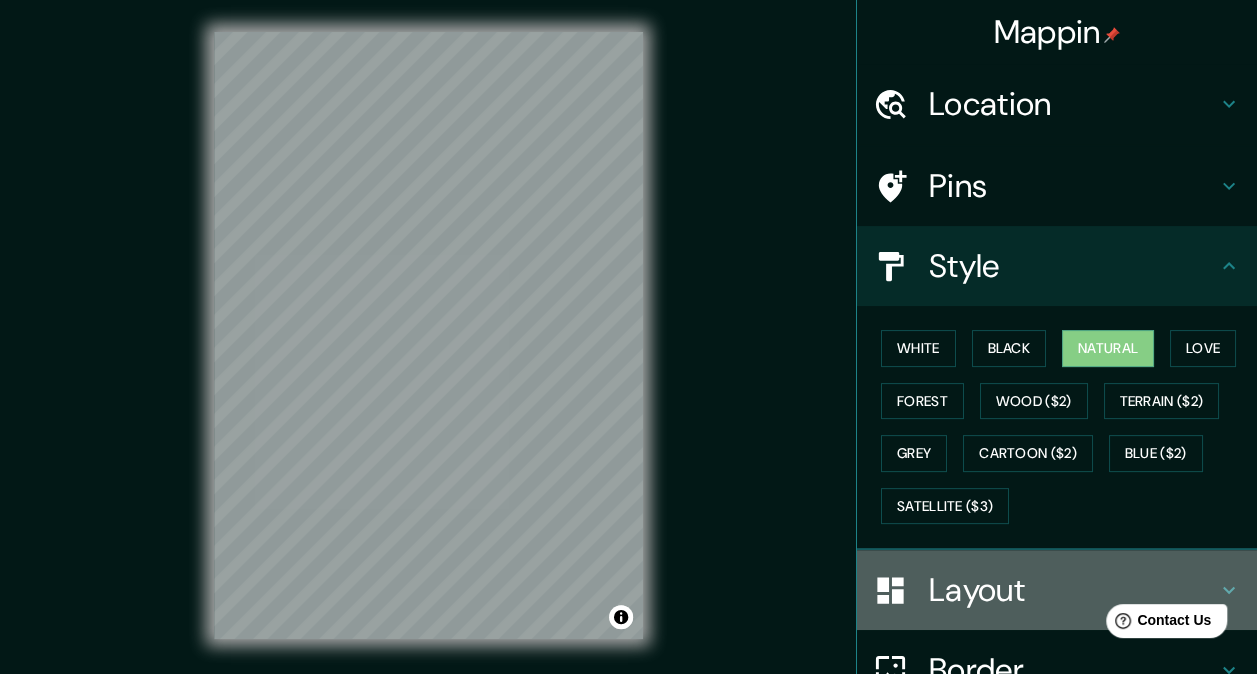 click on "Layout" at bounding box center (1073, 104) 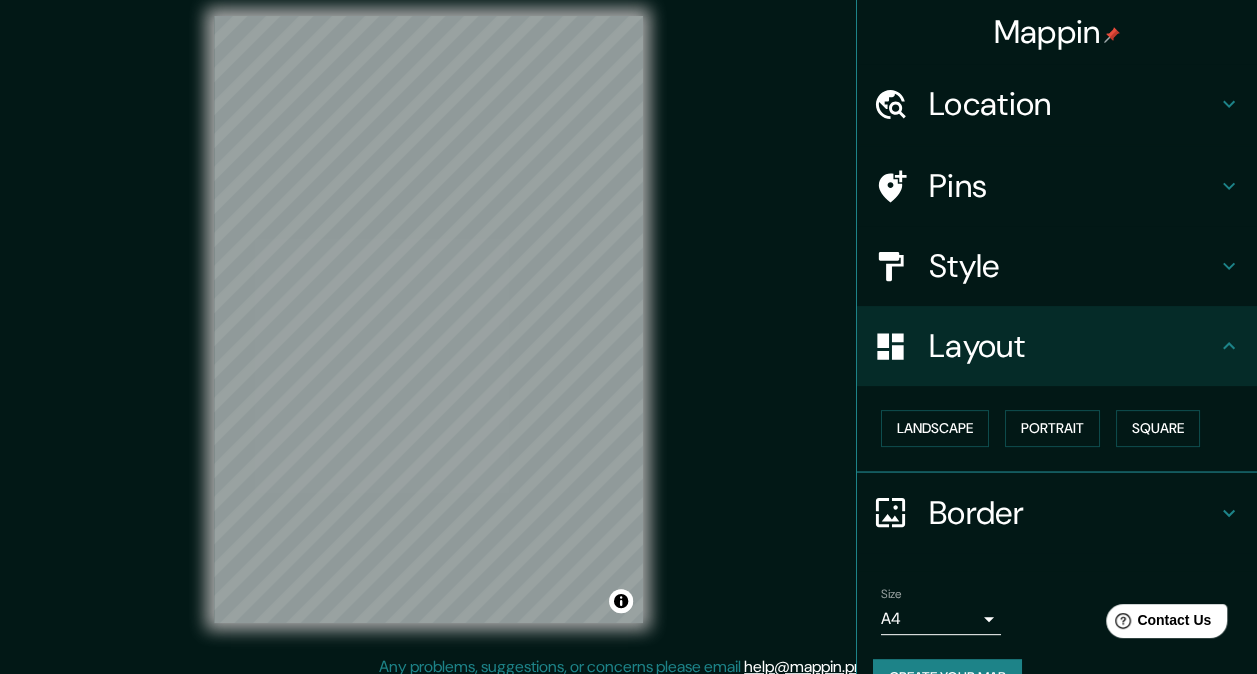 scroll, scrollTop: 28, scrollLeft: 0, axis: vertical 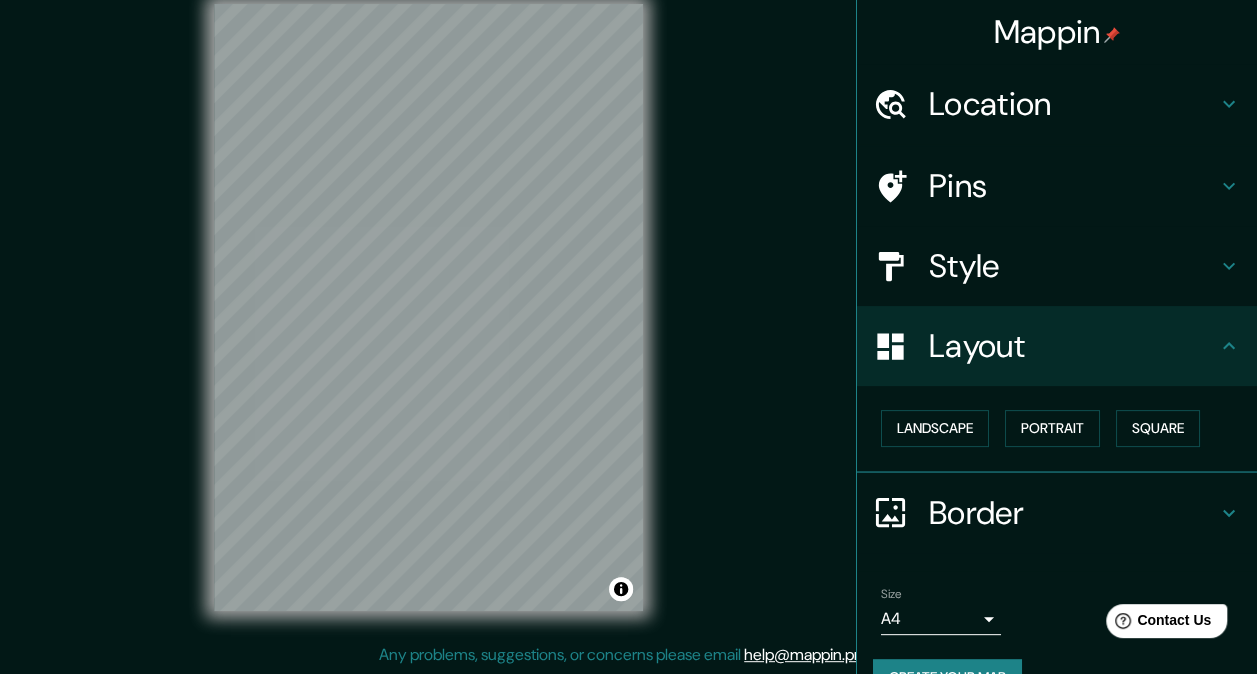click on "Create your map" at bounding box center (947, 677) 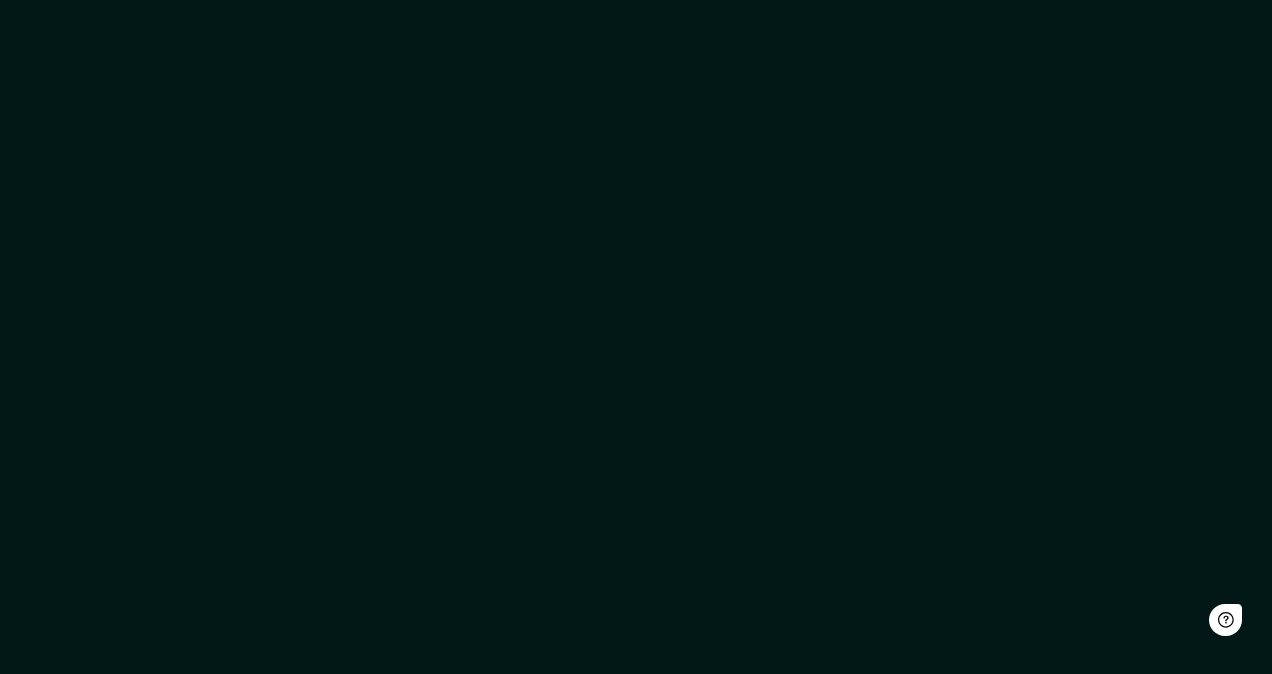 scroll, scrollTop: 0, scrollLeft: 0, axis: both 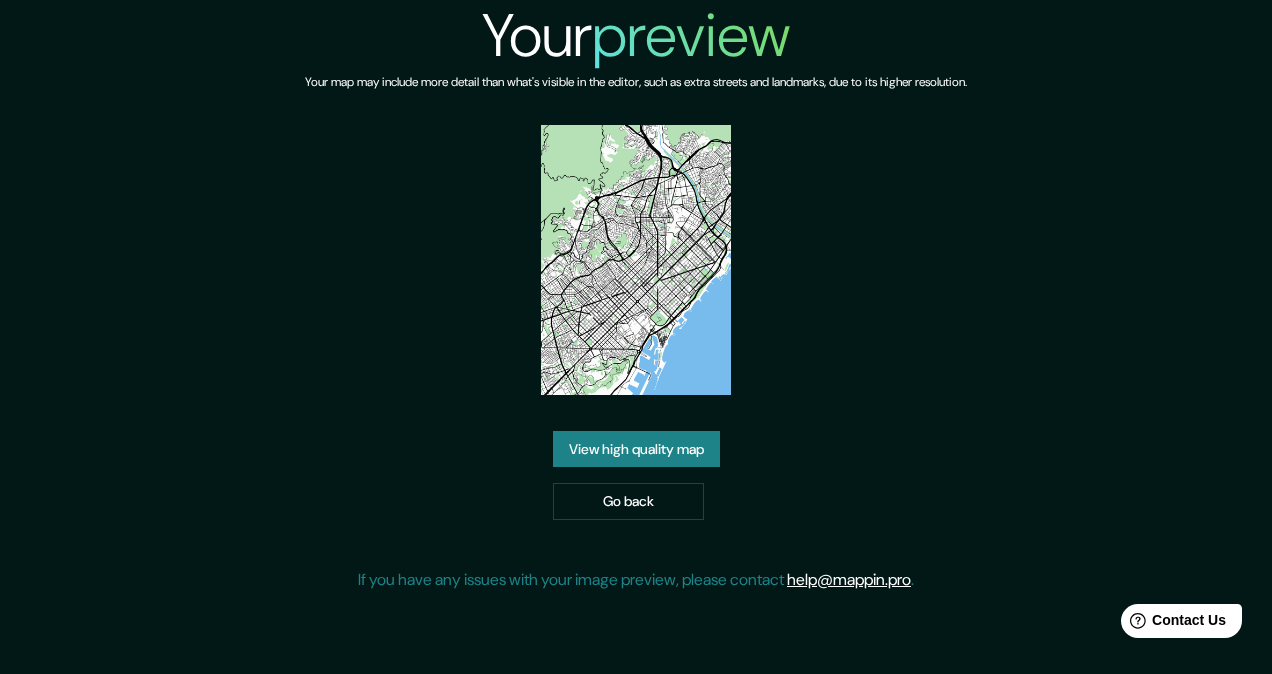 click on "View high quality map" at bounding box center (636, 449) 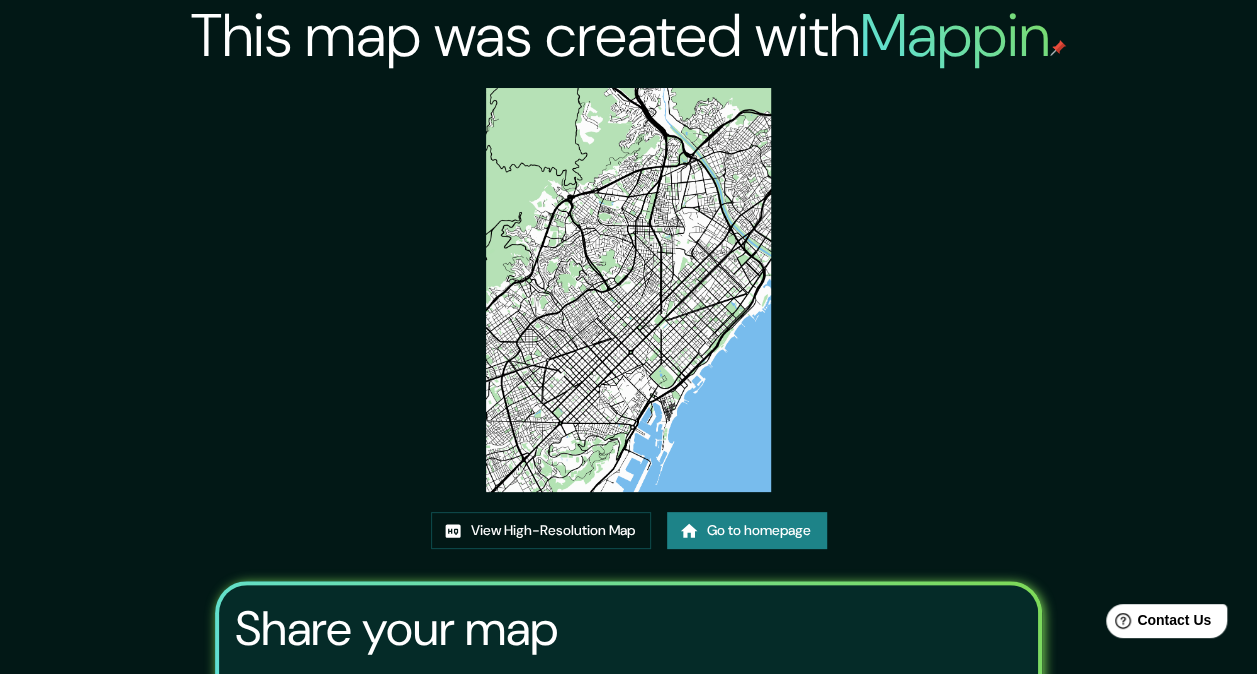 click at bounding box center [629, 290] 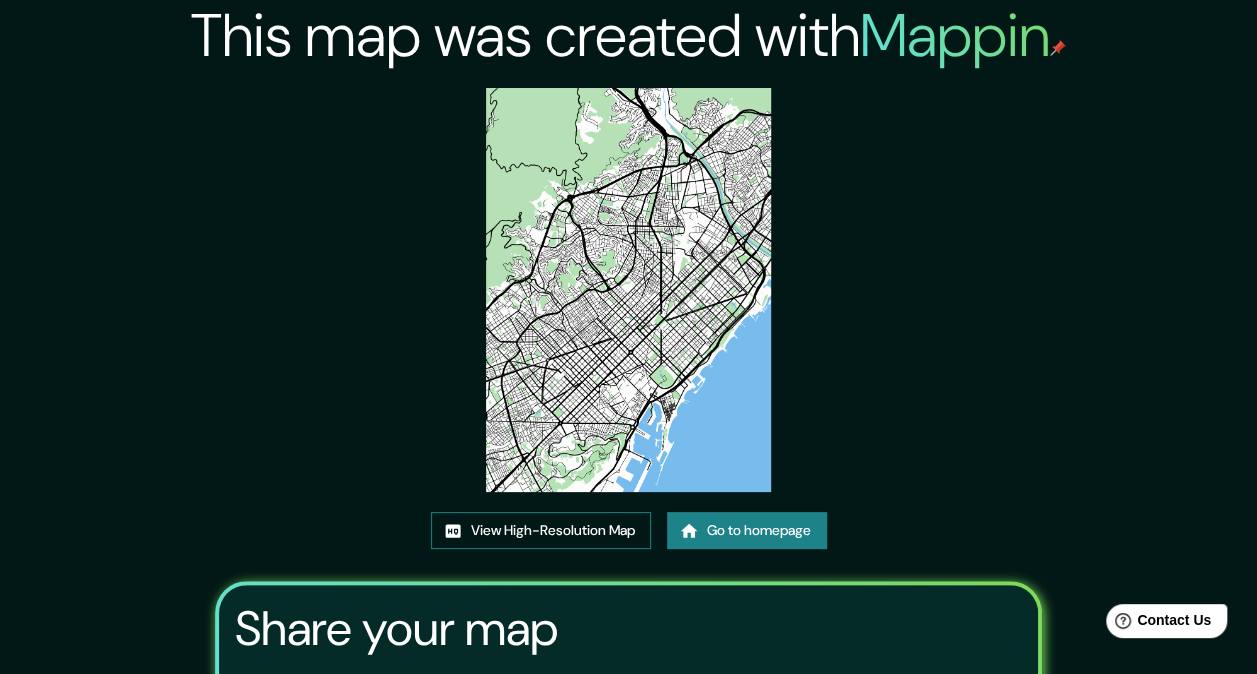 click on "View High-Resolution Map" at bounding box center (541, 530) 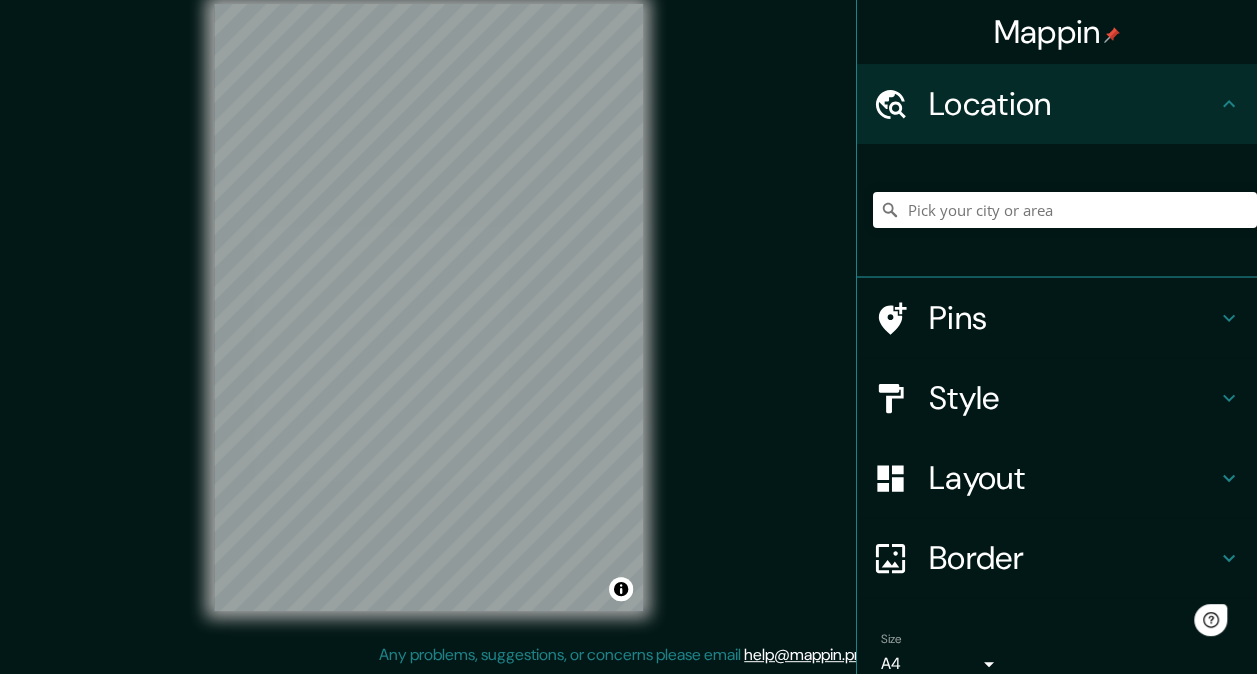 scroll, scrollTop: 0, scrollLeft: 0, axis: both 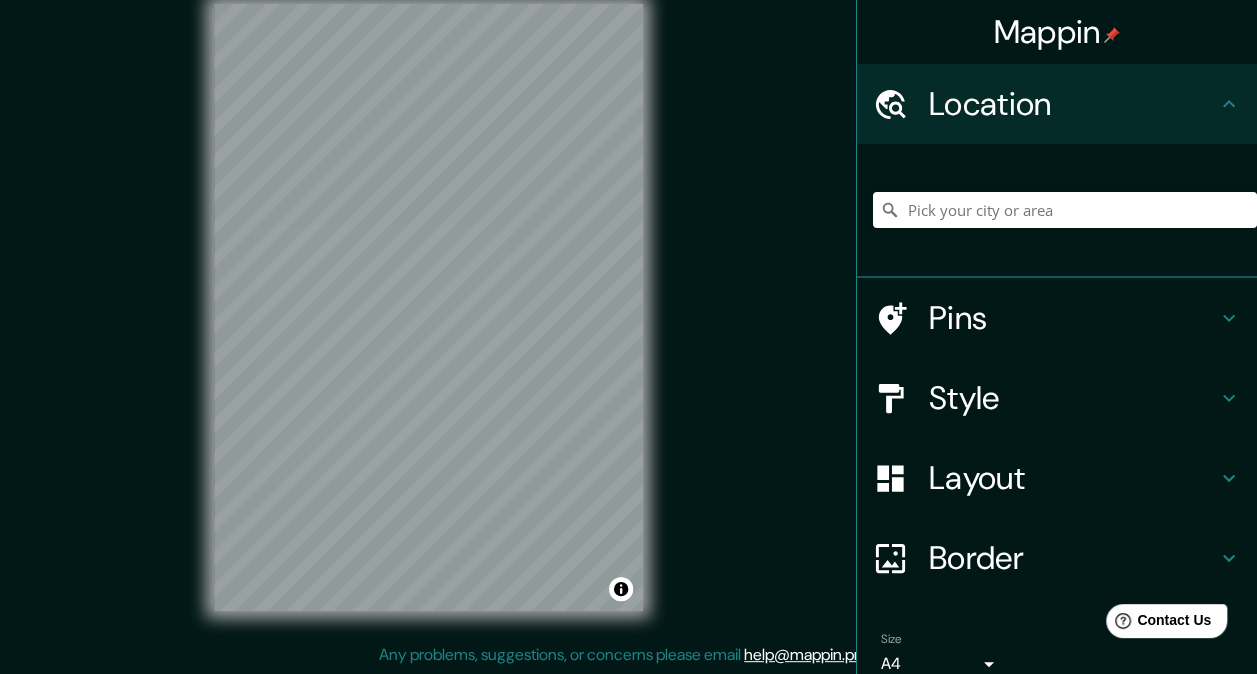 click on "Style" at bounding box center [1073, 104] 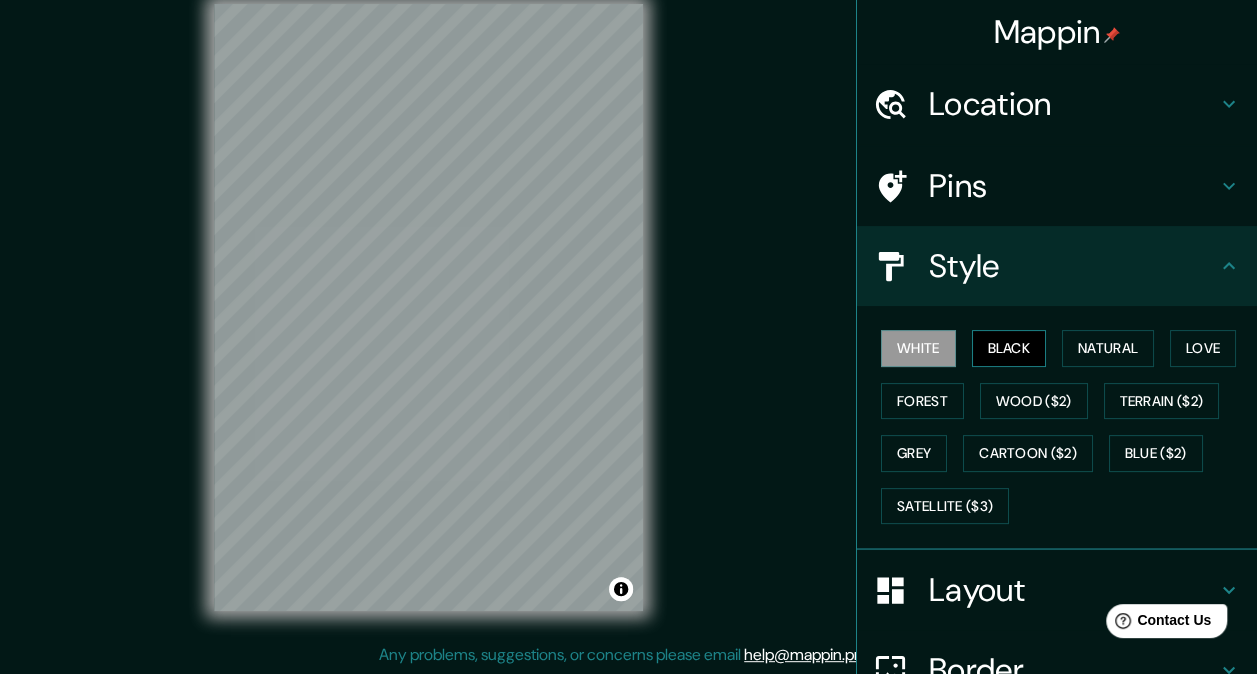 click on "Black" at bounding box center (1009, 348) 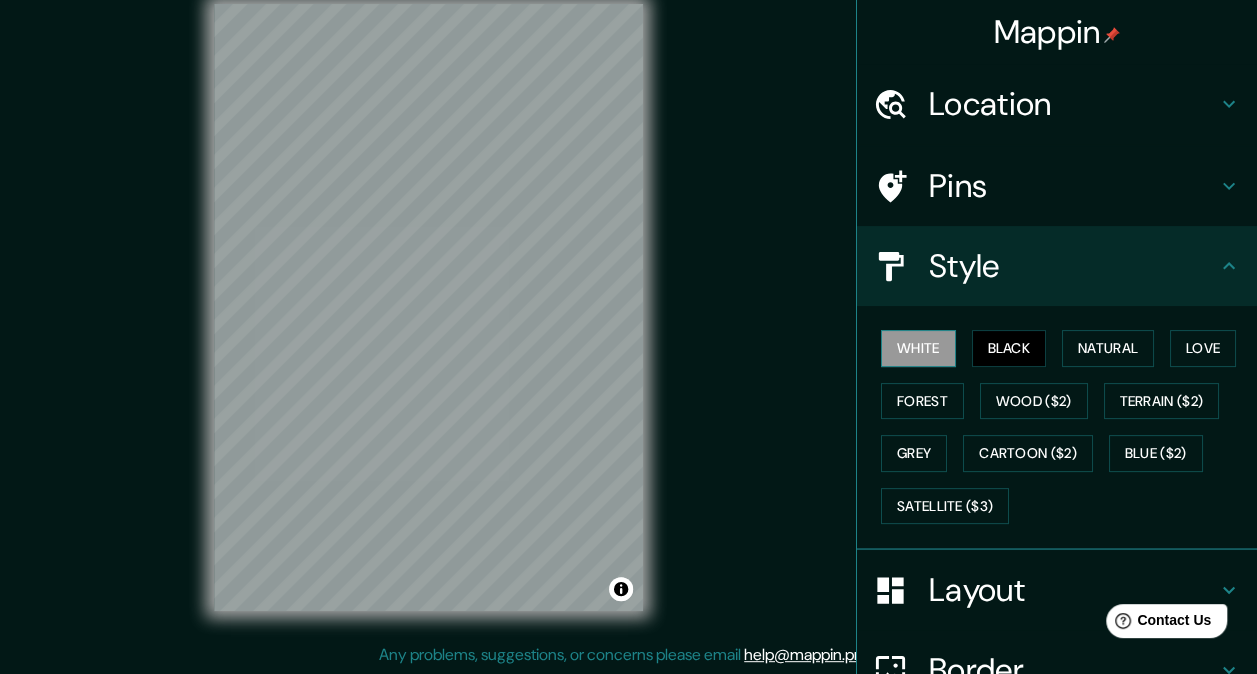 click on "White" at bounding box center [918, 348] 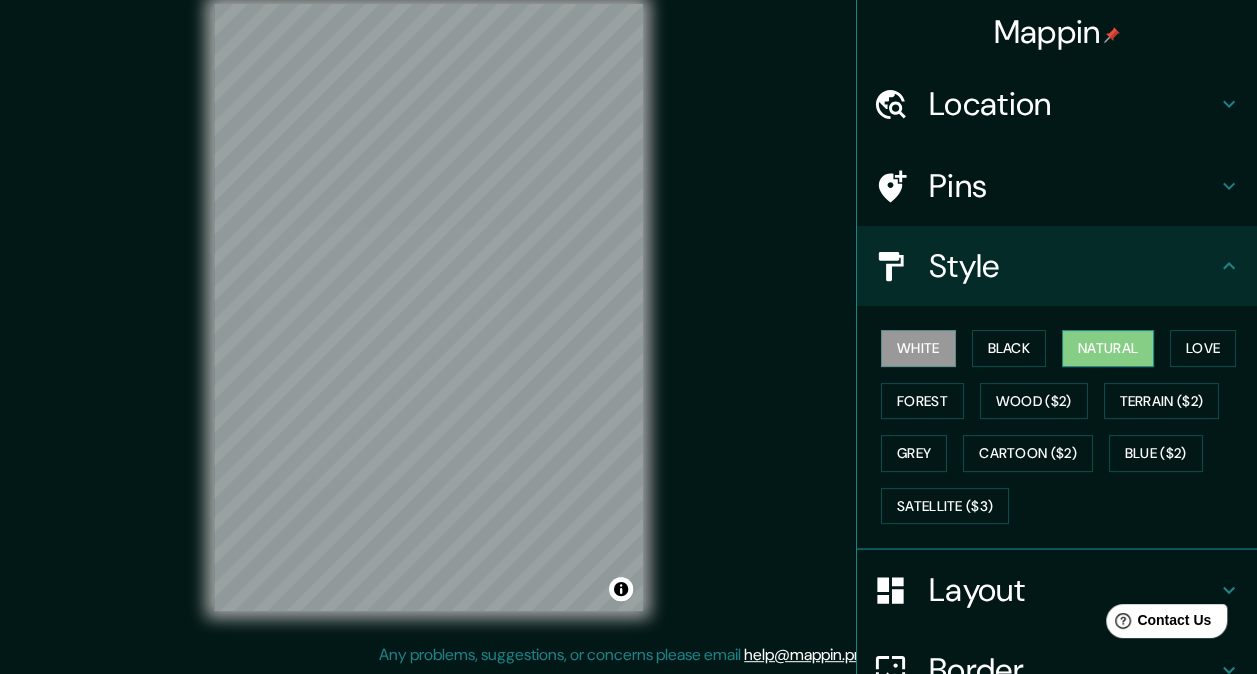 click on "Natural" at bounding box center [1108, 348] 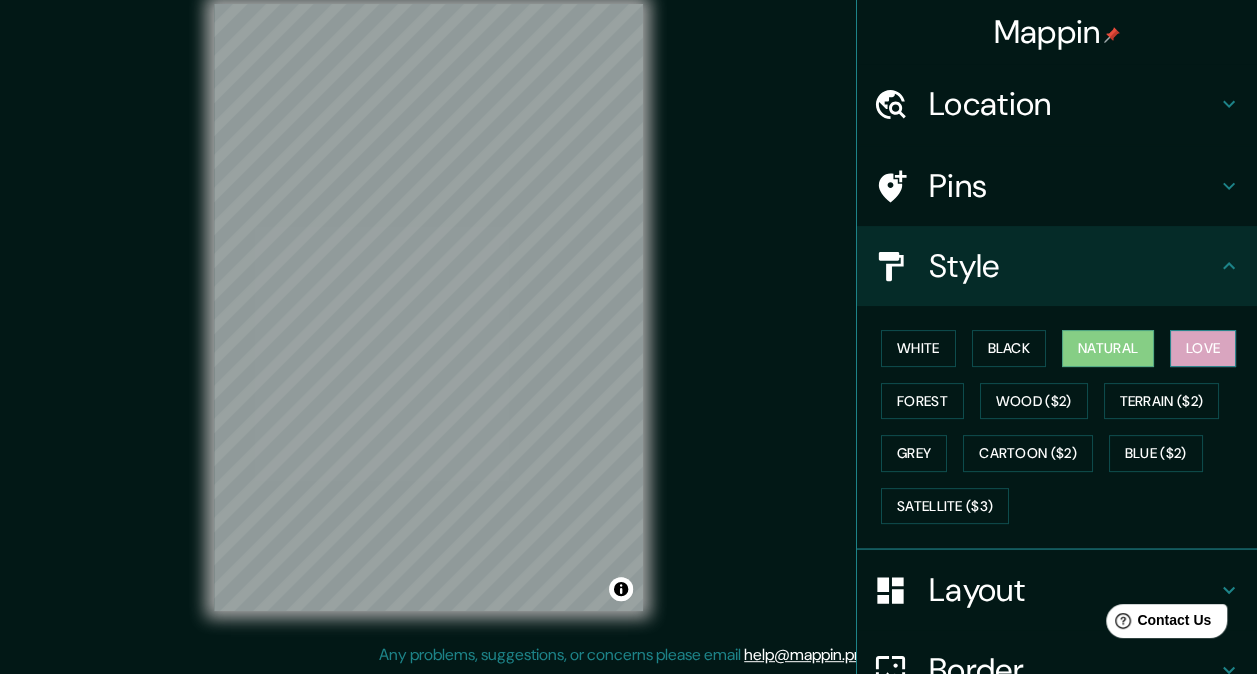 click on "Love" at bounding box center [1203, 348] 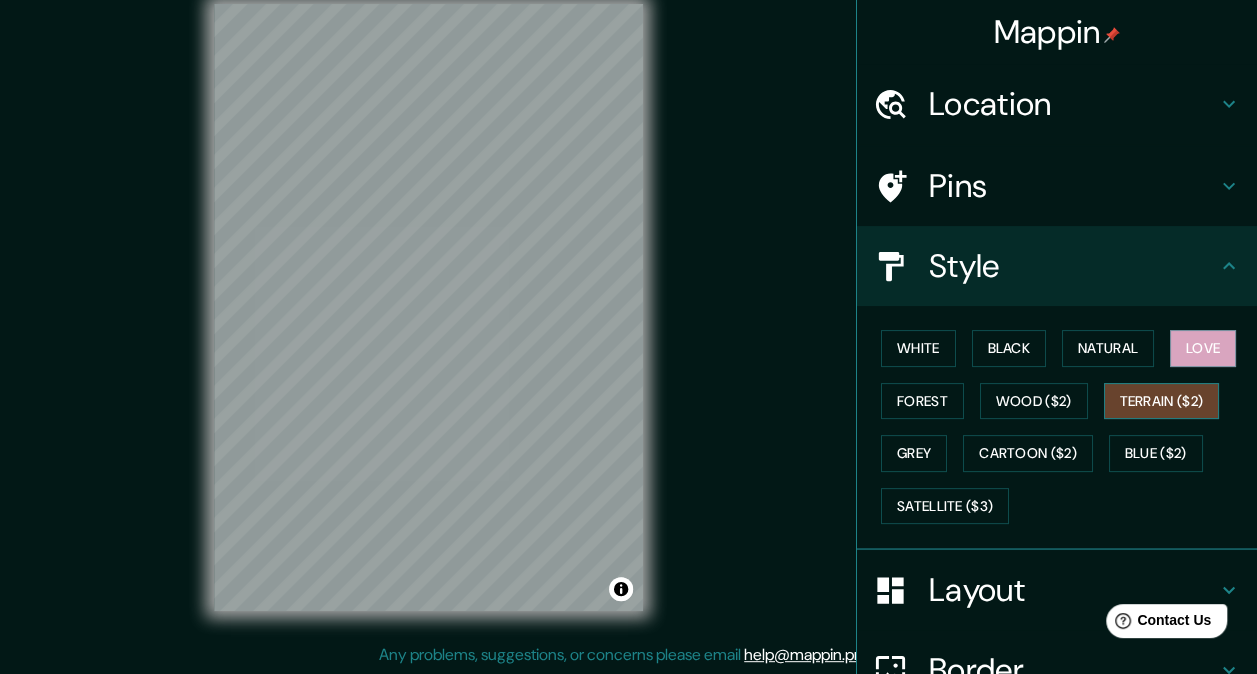 click on "Terrain ($2)" at bounding box center [1162, 401] 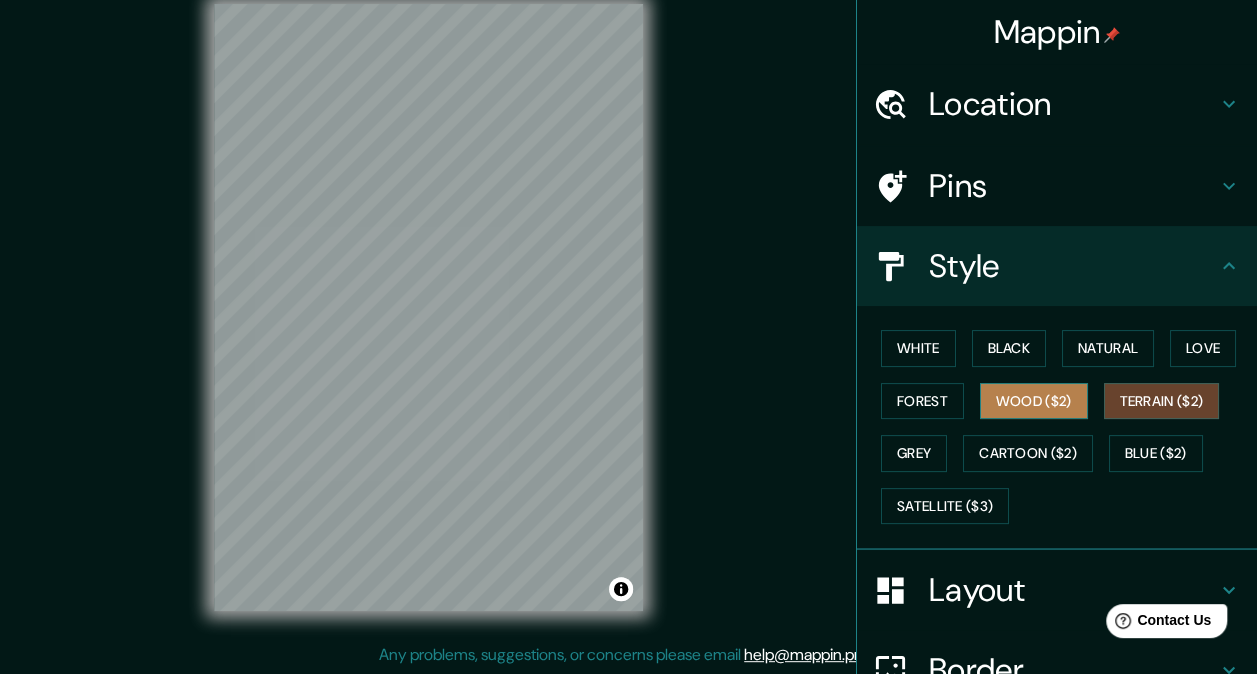 click on "Wood ($2)" at bounding box center [1034, 401] 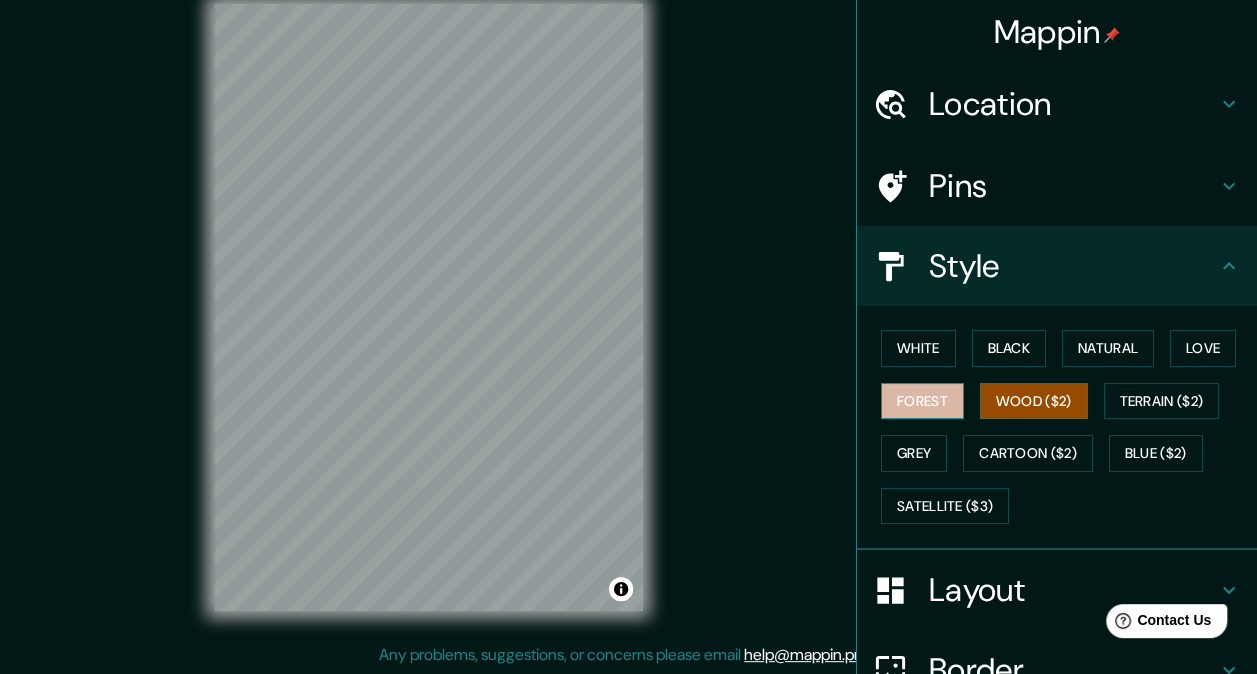 click on "Forest" at bounding box center [922, 401] 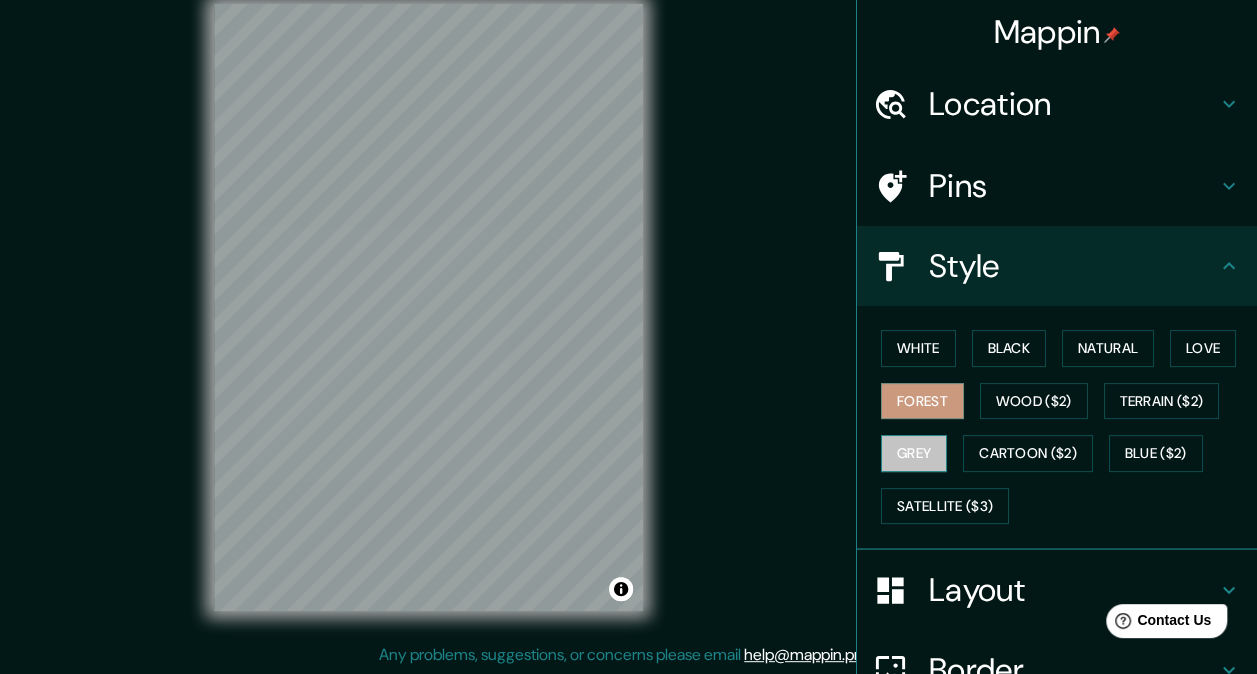 click on "Grey" at bounding box center [914, 453] 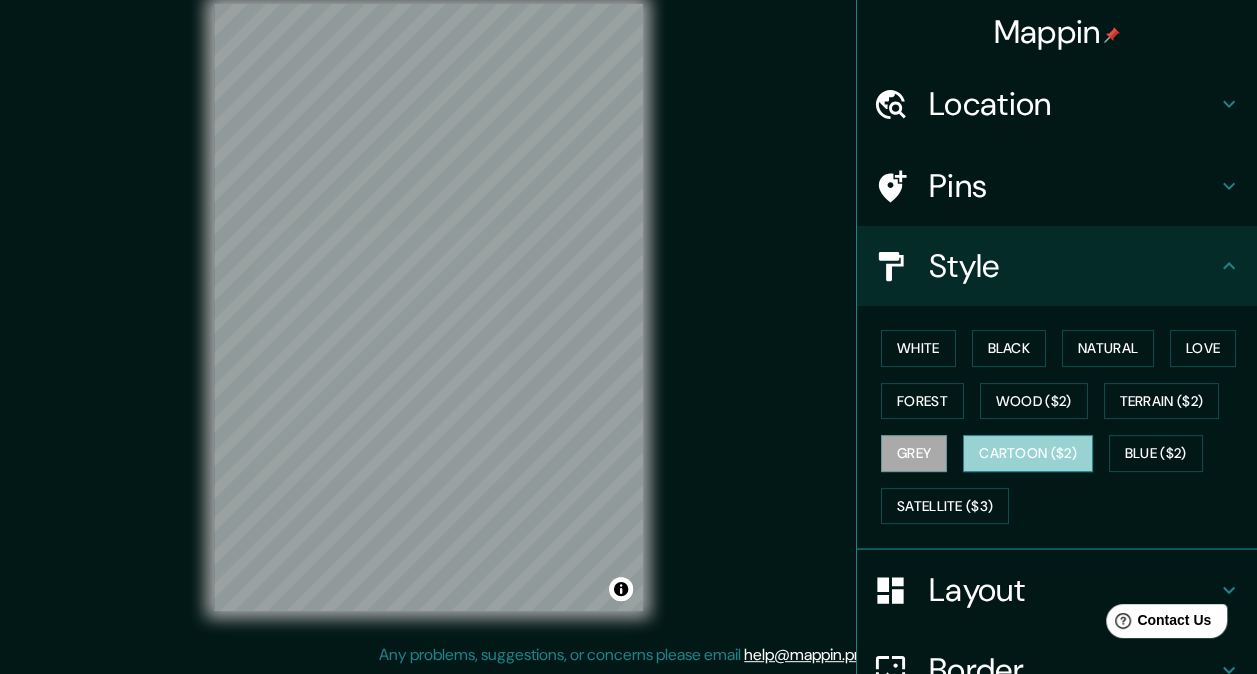 click on "Cartoon ($2)" at bounding box center [1028, 453] 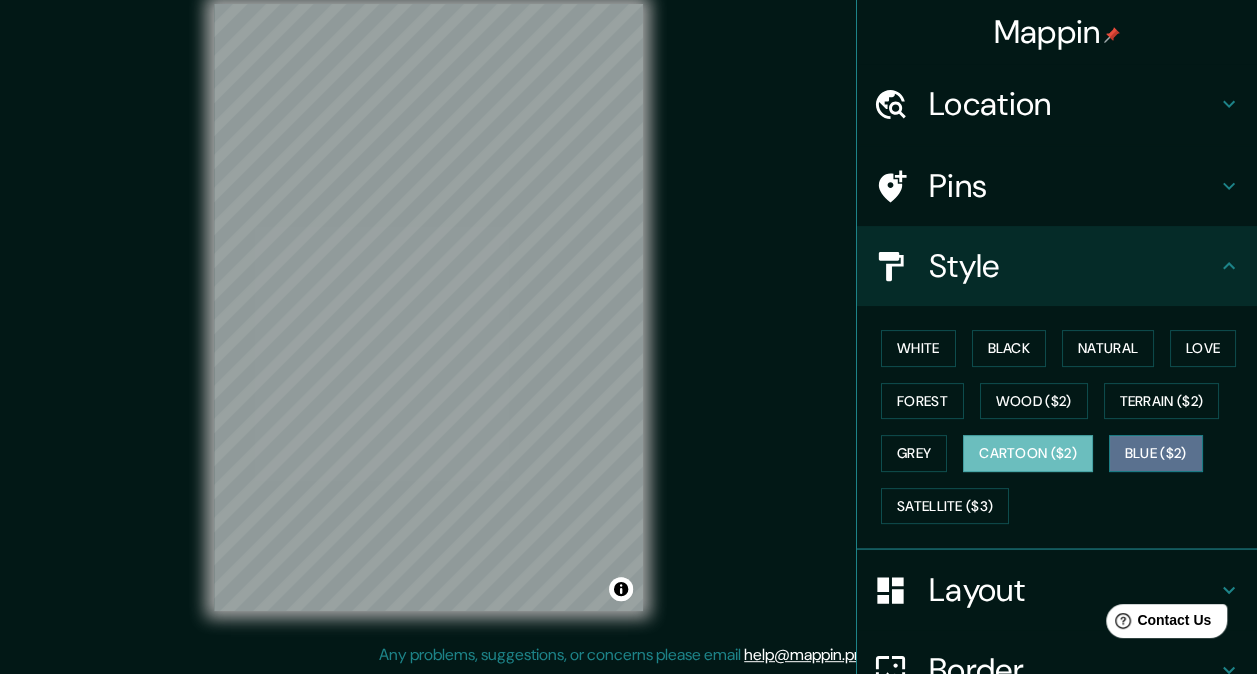 click on "Blue ($2)" at bounding box center (1156, 453) 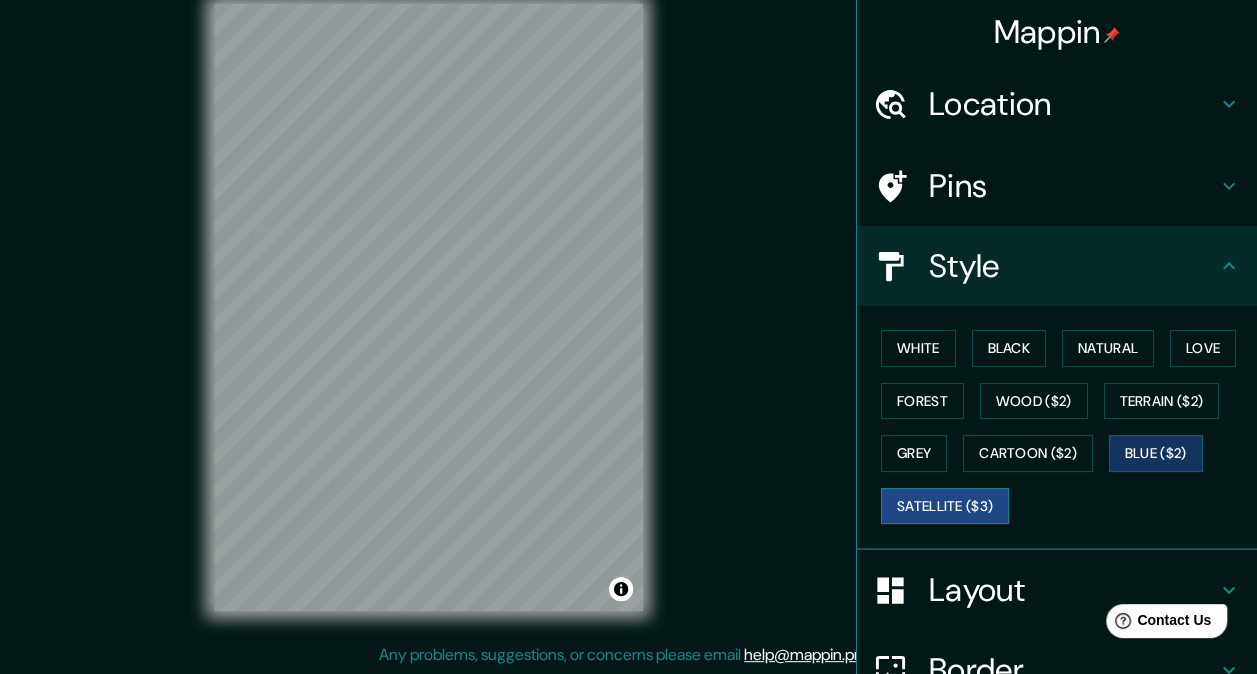 click on "Satellite ($3)" at bounding box center [945, 506] 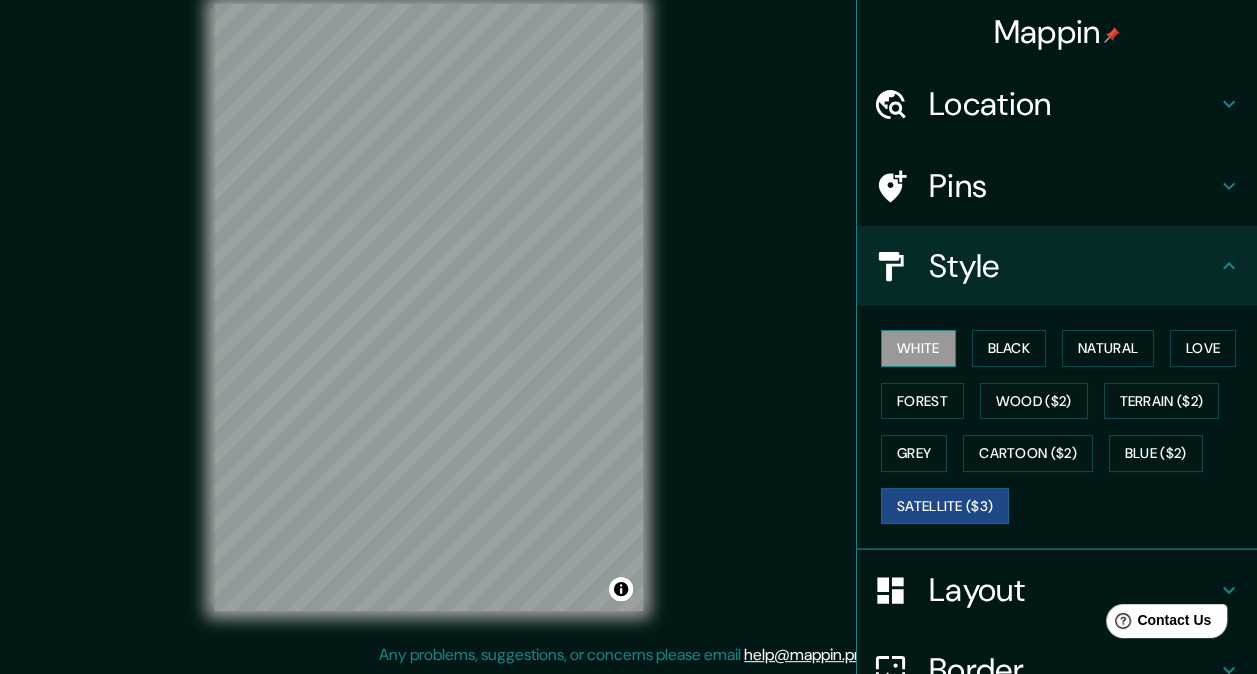 click on "White" at bounding box center (918, 348) 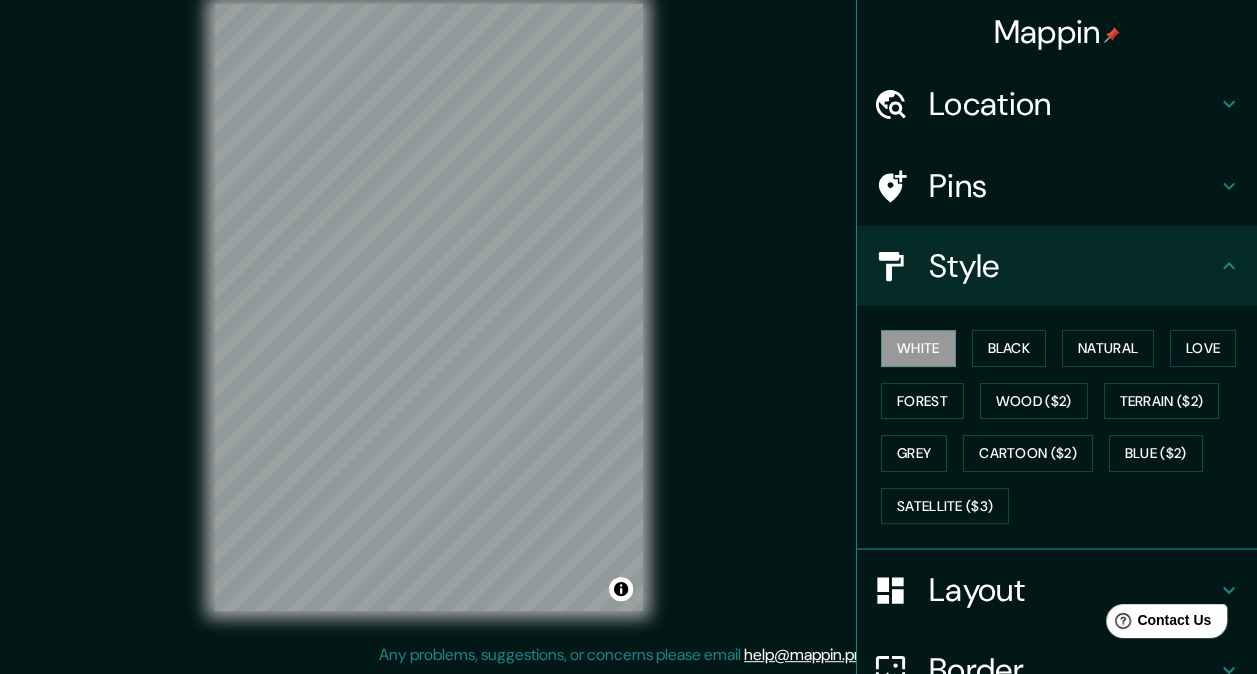scroll, scrollTop: 200, scrollLeft: 0, axis: vertical 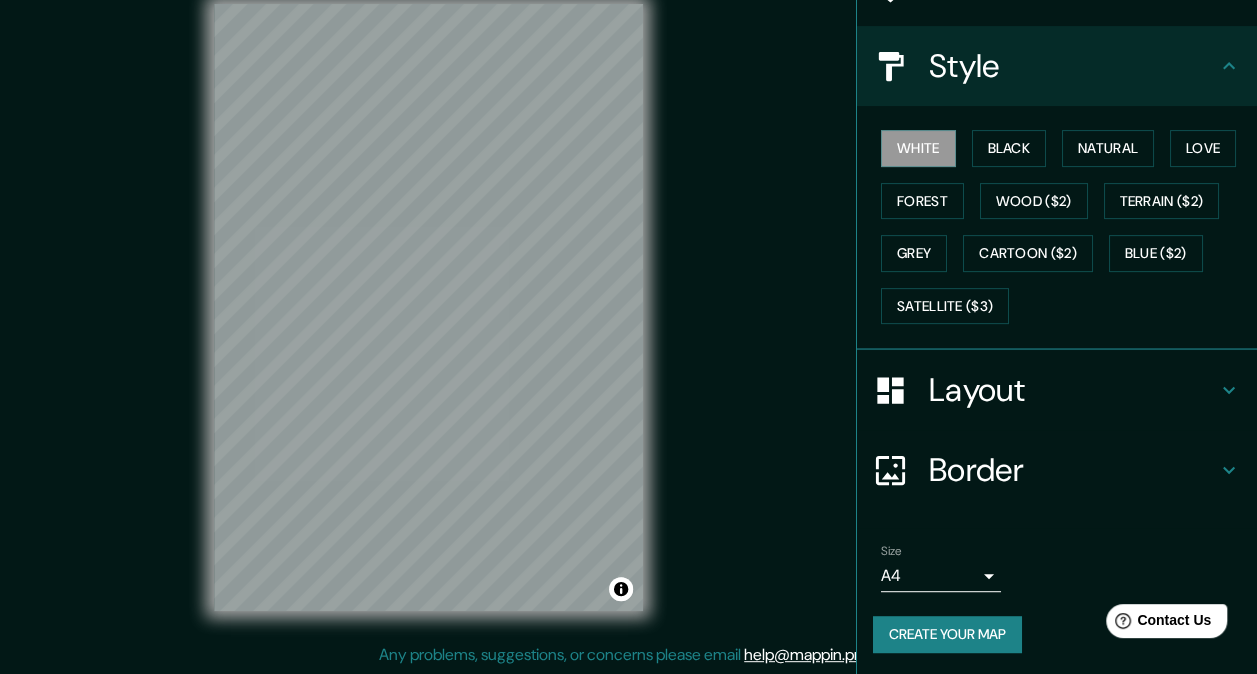 click on "Create your map" at bounding box center (947, 634) 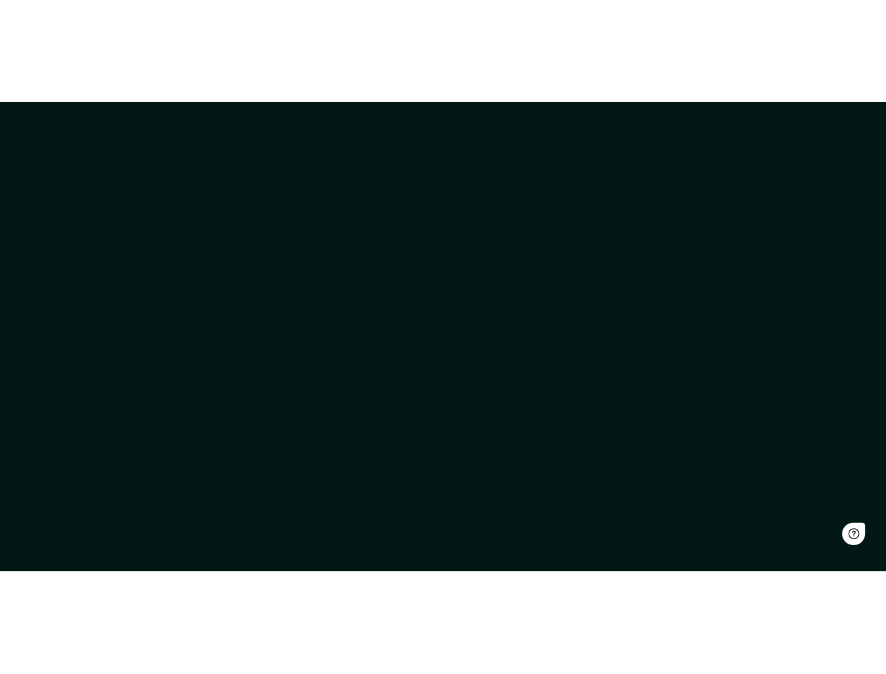 scroll, scrollTop: 0, scrollLeft: 0, axis: both 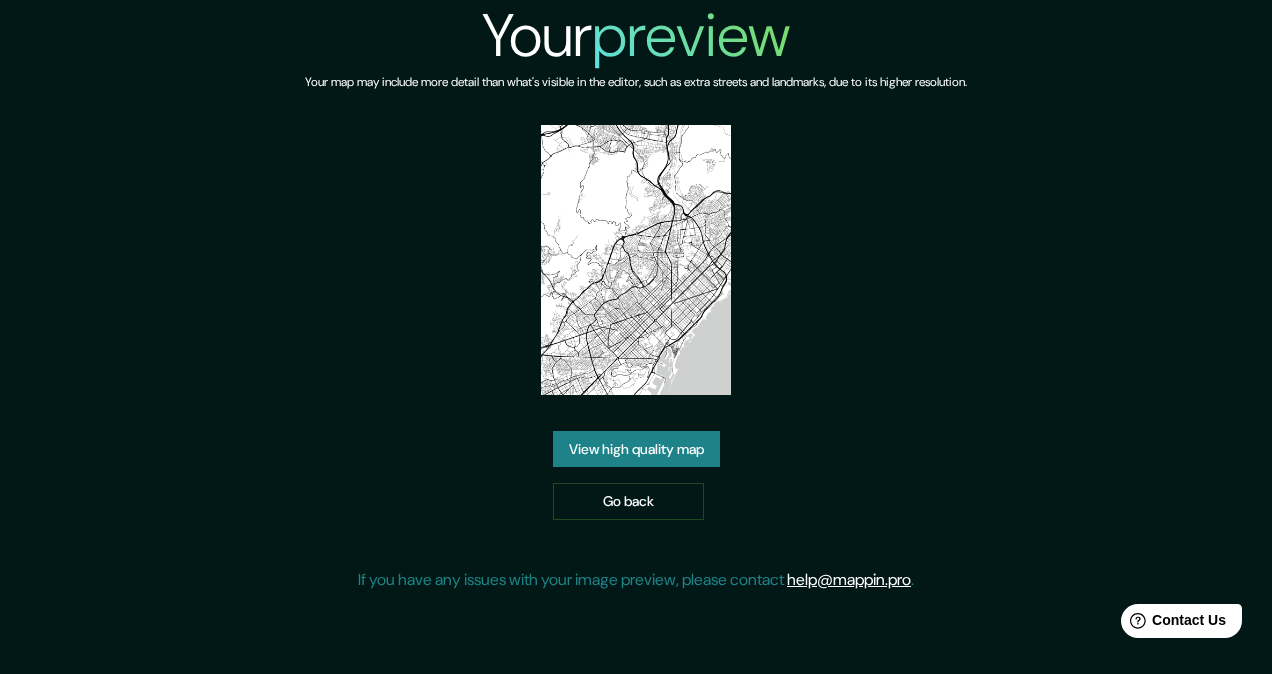 click at bounding box center (636, 260) 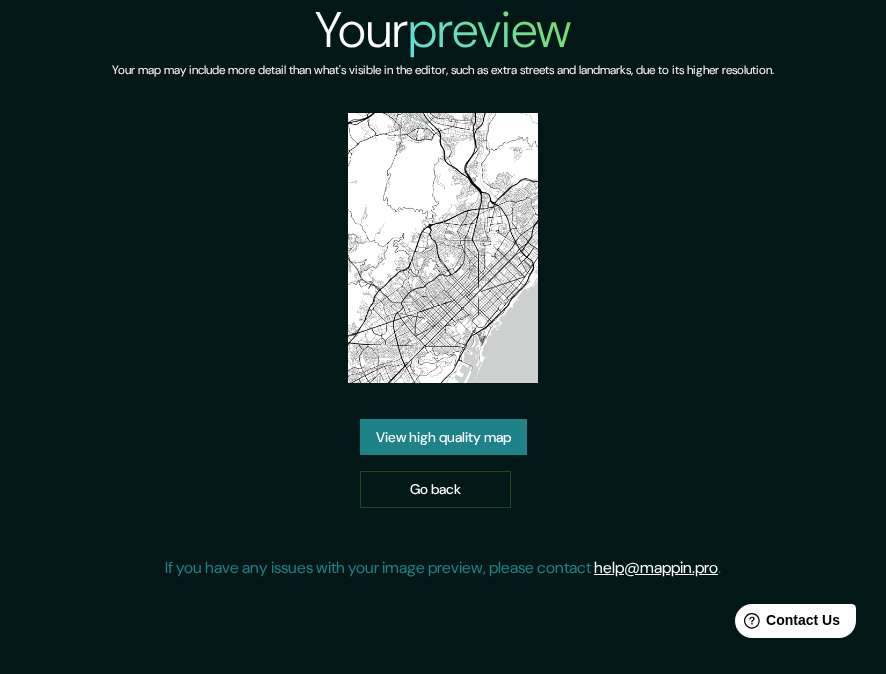 click at bounding box center [443, 248] 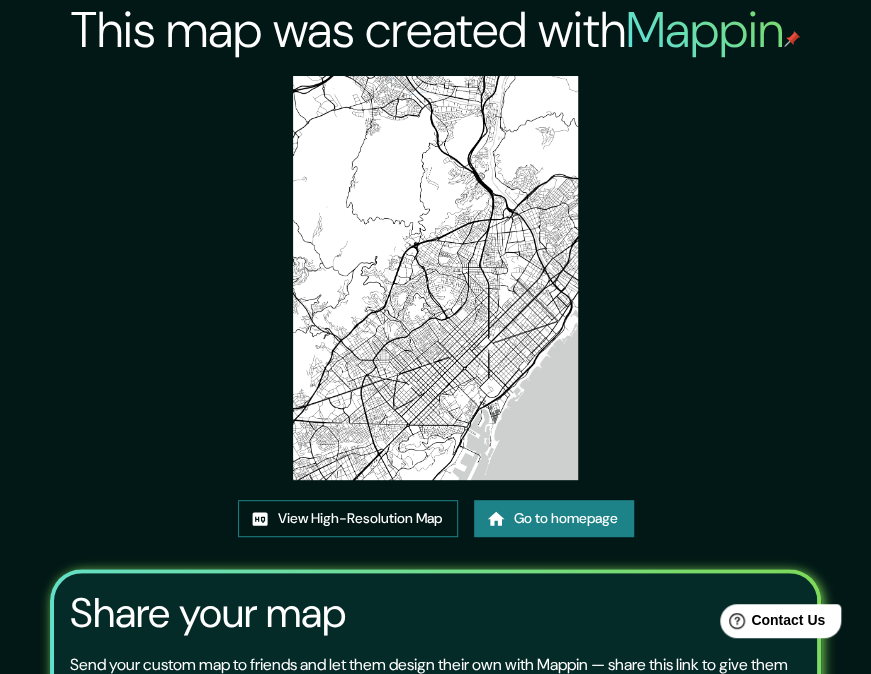 click on "View High-Resolution Map" at bounding box center [348, 518] 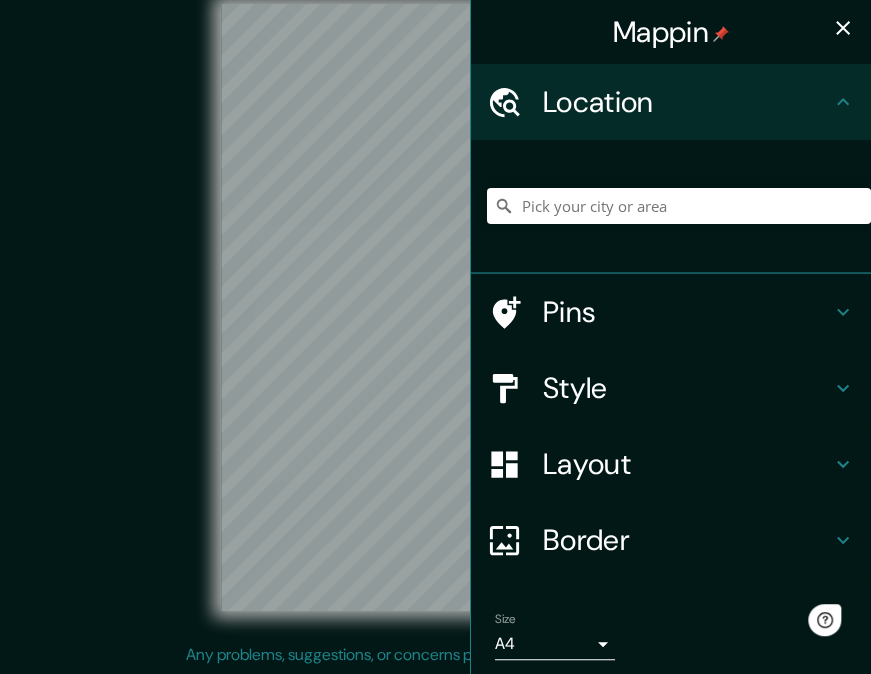 scroll, scrollTop: 0, scrollLeft: 0, axis: both 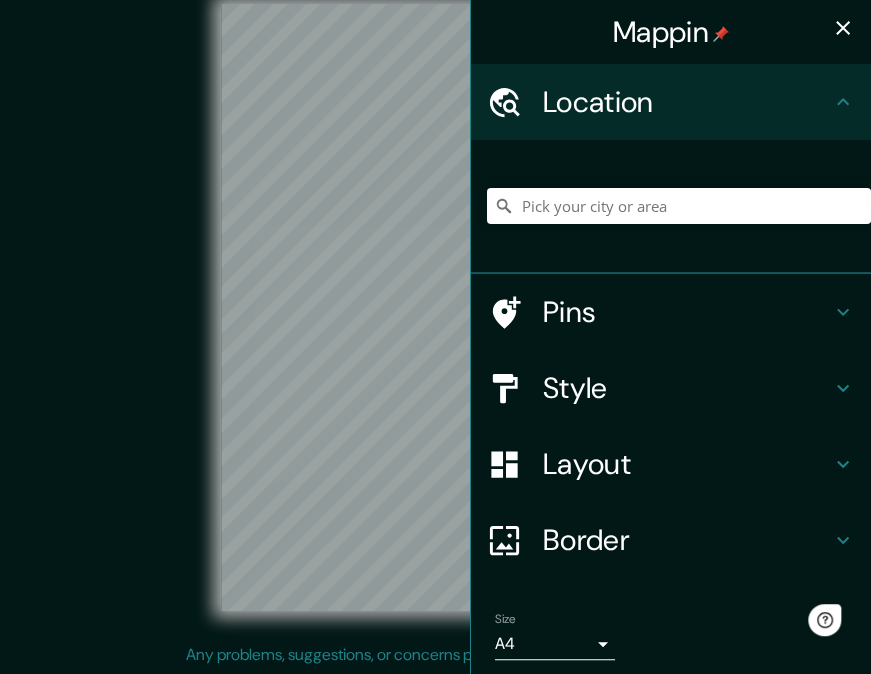 click at bounding box center (843, 28) 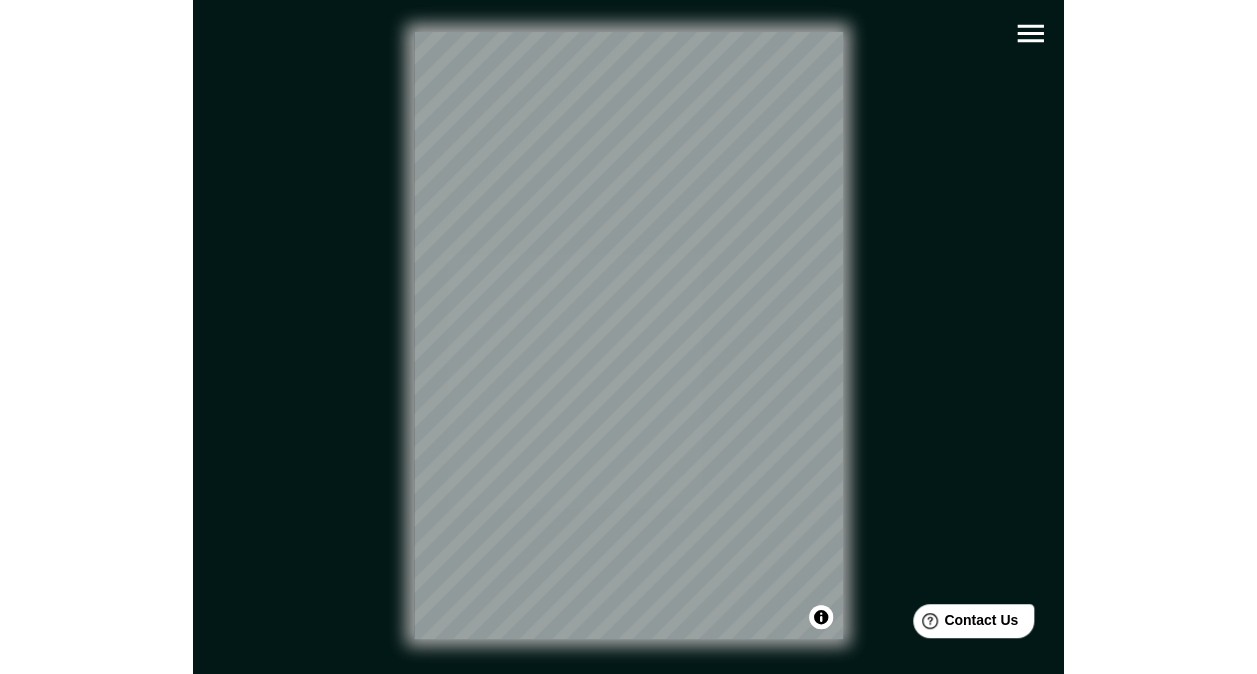 scroll, scrollTop: 0, scrollLeft: 0, axis: both 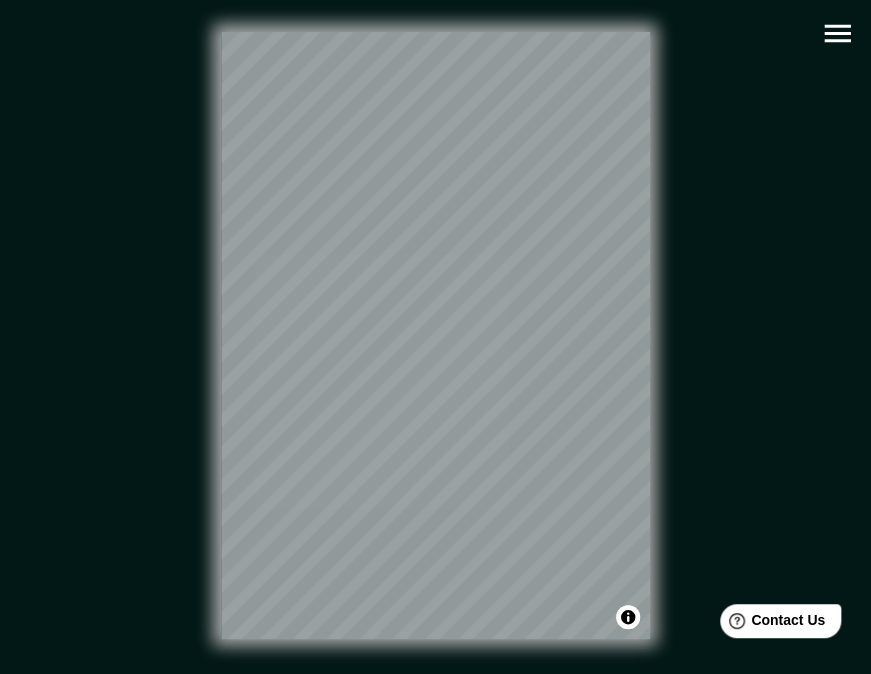 drag, startPoint x: 219, startPoint y: 375, endPoint x: 743, endPoint y: 208, distance: 549.9682 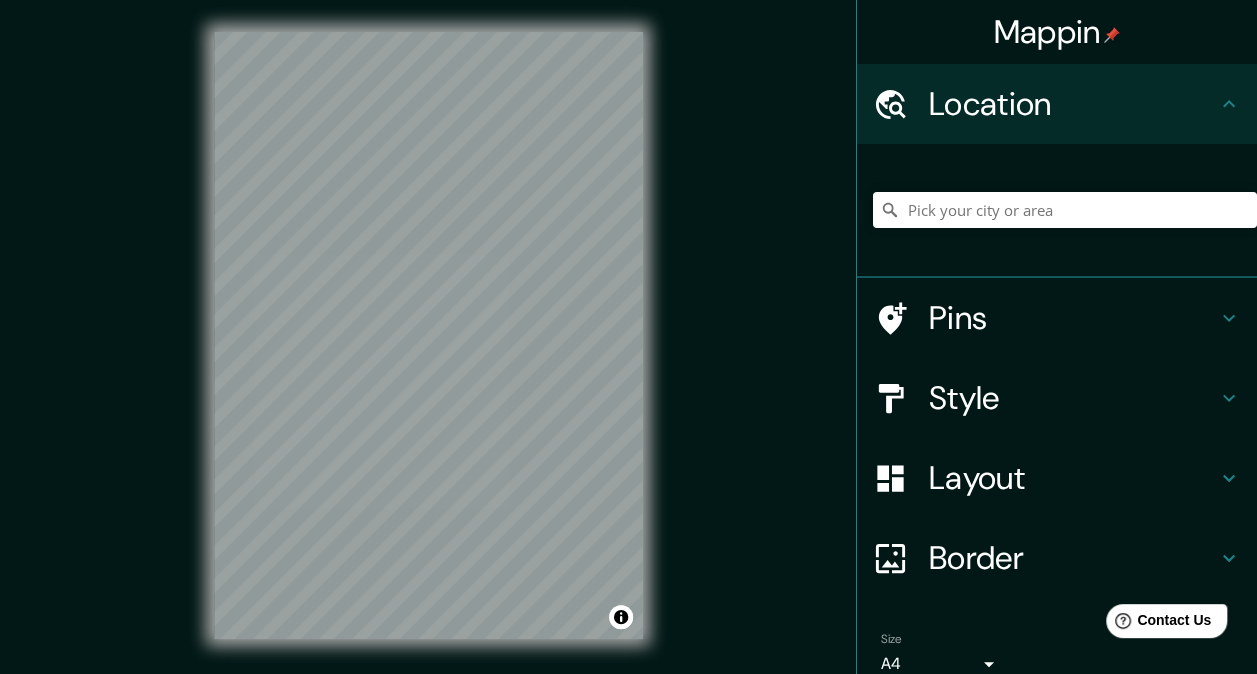 scroll, scrollTop: 90, scrollLeft: 0, axis: vertical 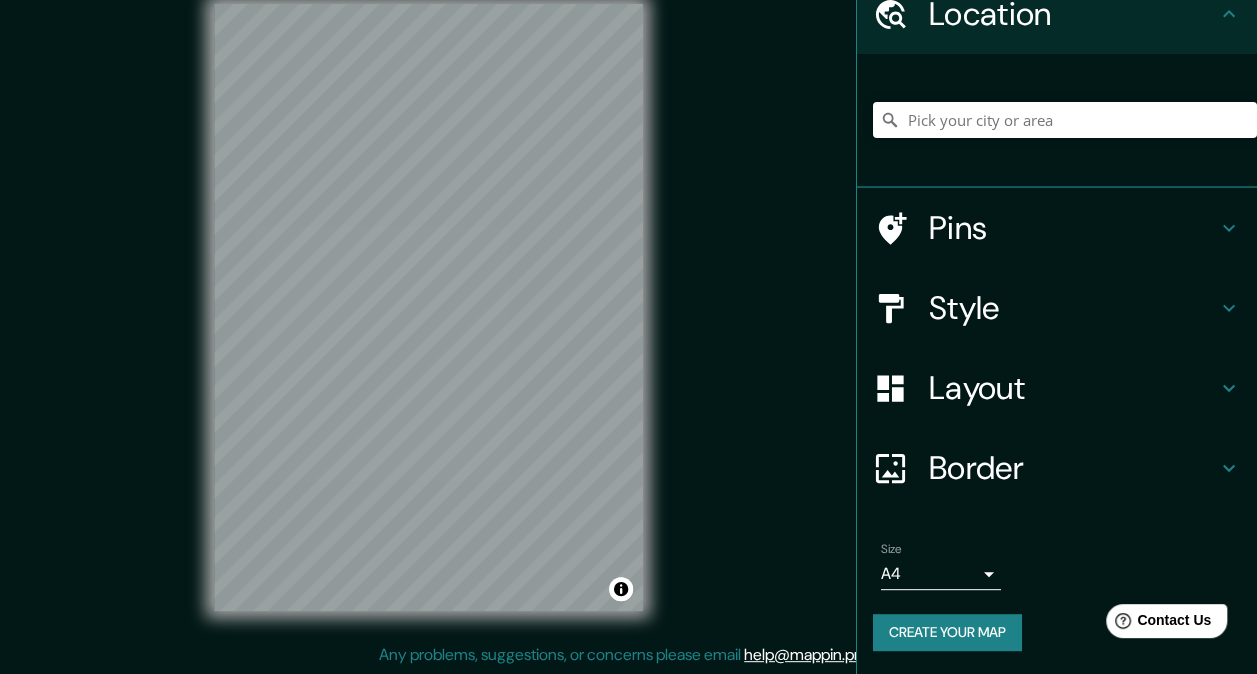 click on "Create your map" at bounding box center [947, 632] 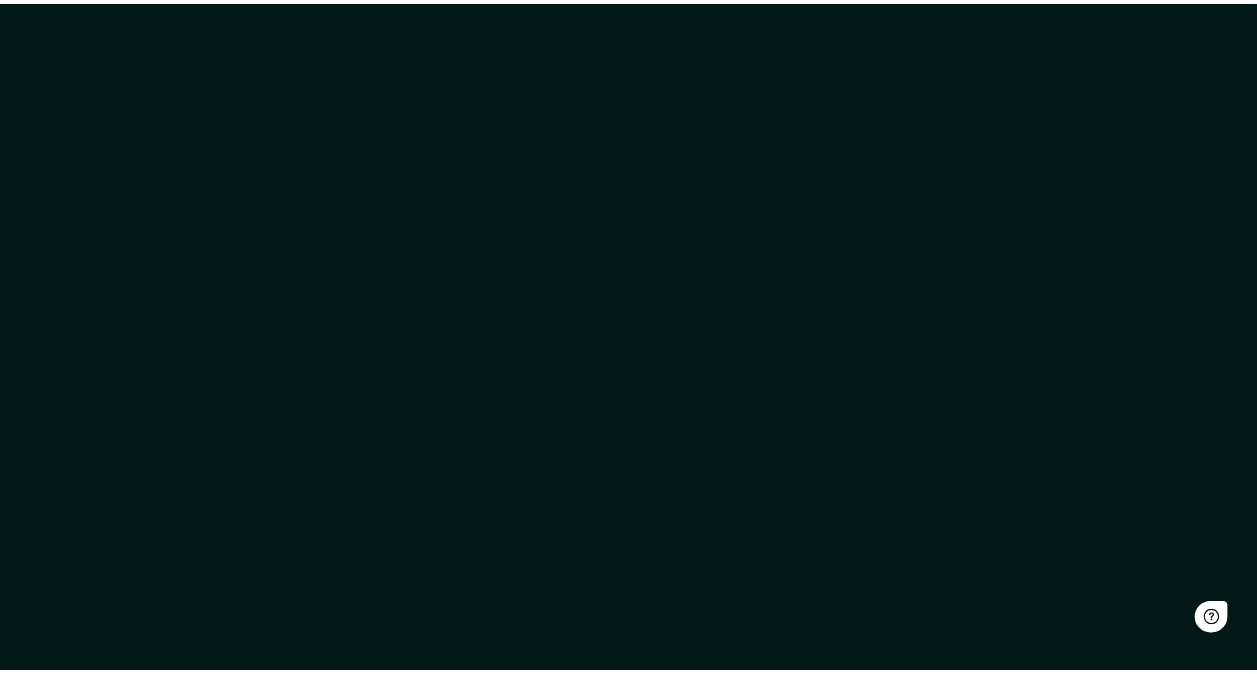 scroll, scrollTop: 0, scrollLeft: 0, axis: both 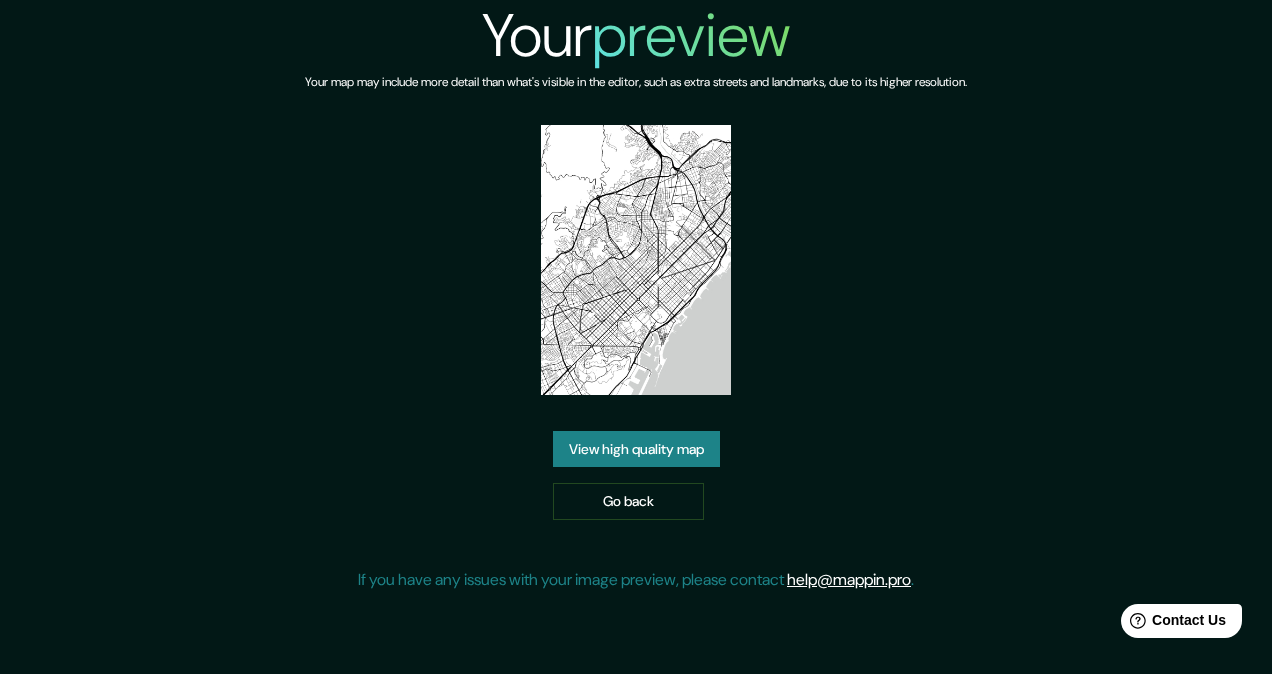 click on "Your  preview Your map may include more detail than what's visible in the editor, such as extra streets and landmarks, due to its higher resolution. View high quality map Go back If you have any issues with your image preview, please contact    [EMAIL] ." at bounding box center [636, 304] 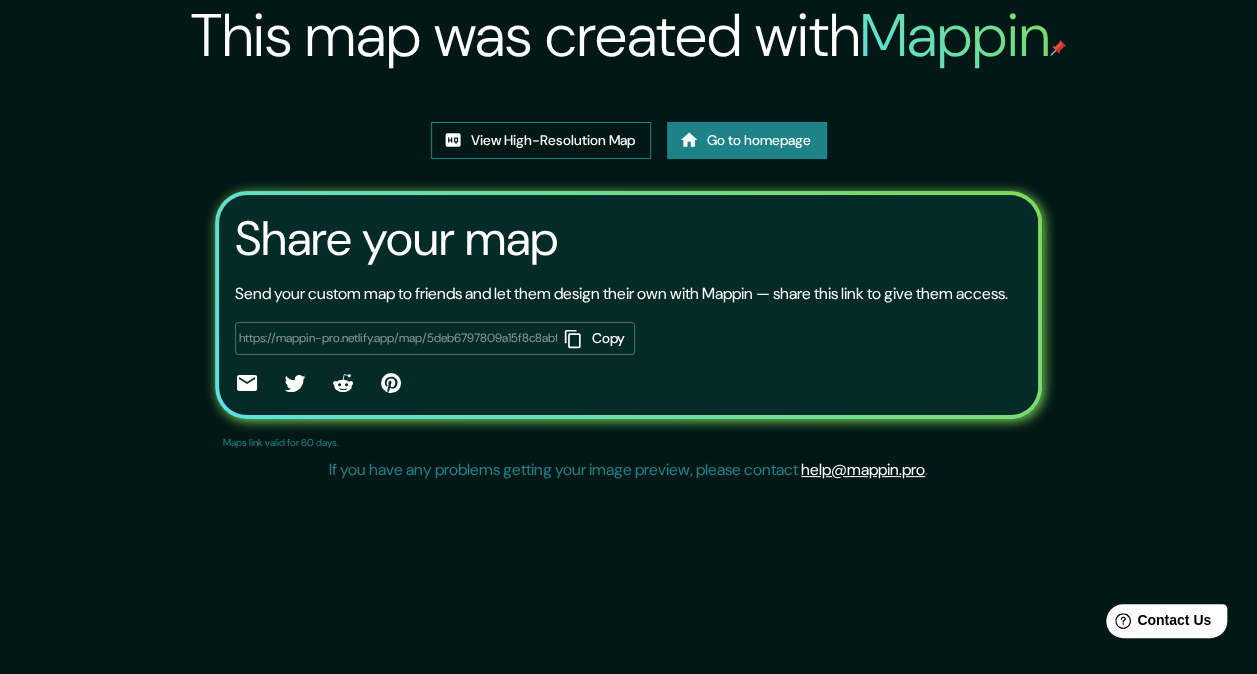 click on "View High-Resolution Map" at bounding box center [541, 140] 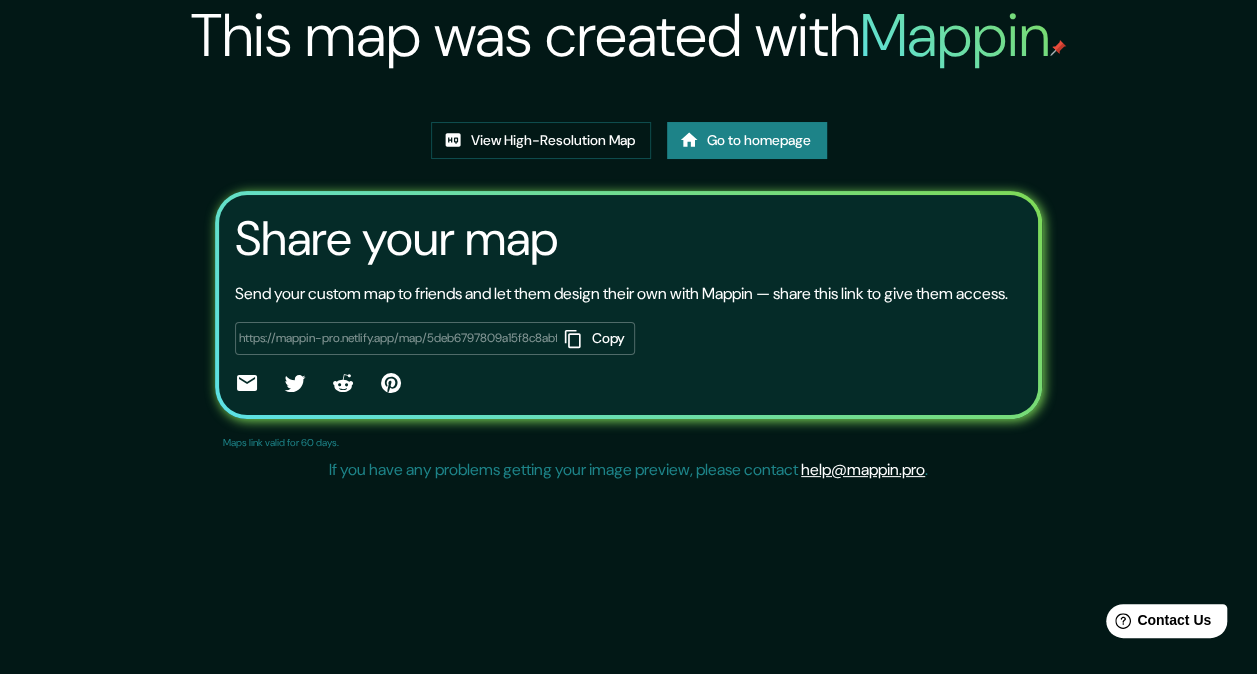 scroll, scrollTop: 230, scrollLeft: 0, axis: vertical 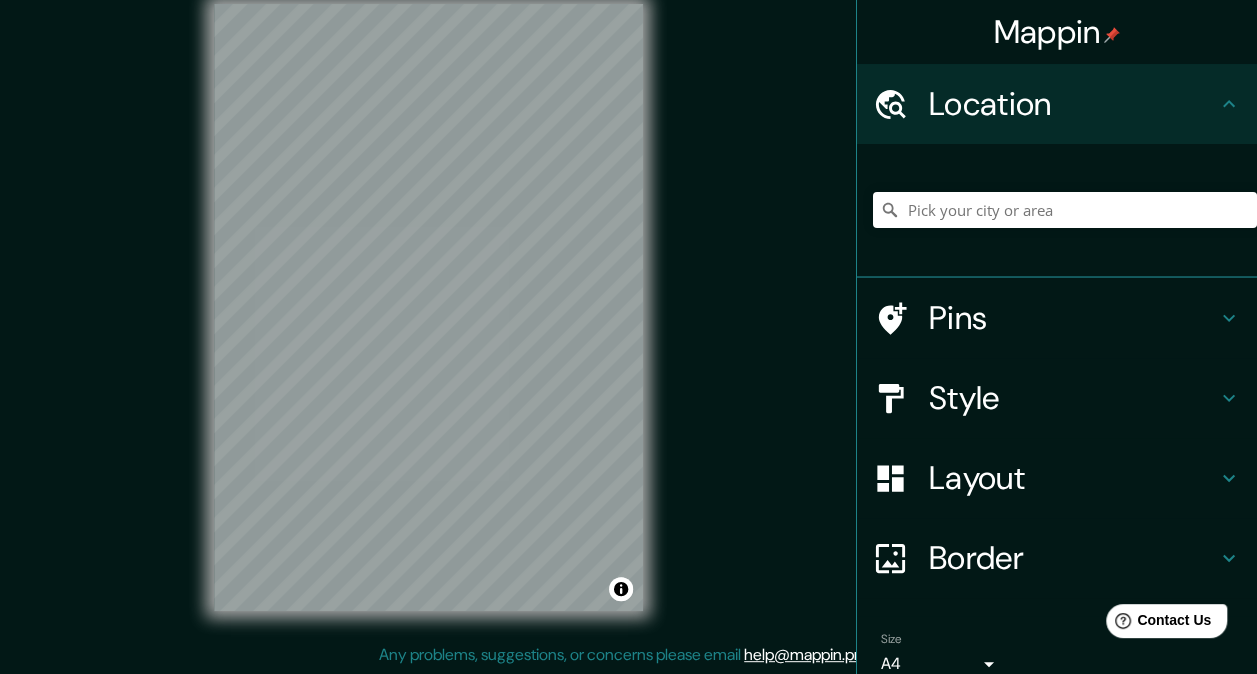 click on "Layout" at bounding box center [1073, 104] 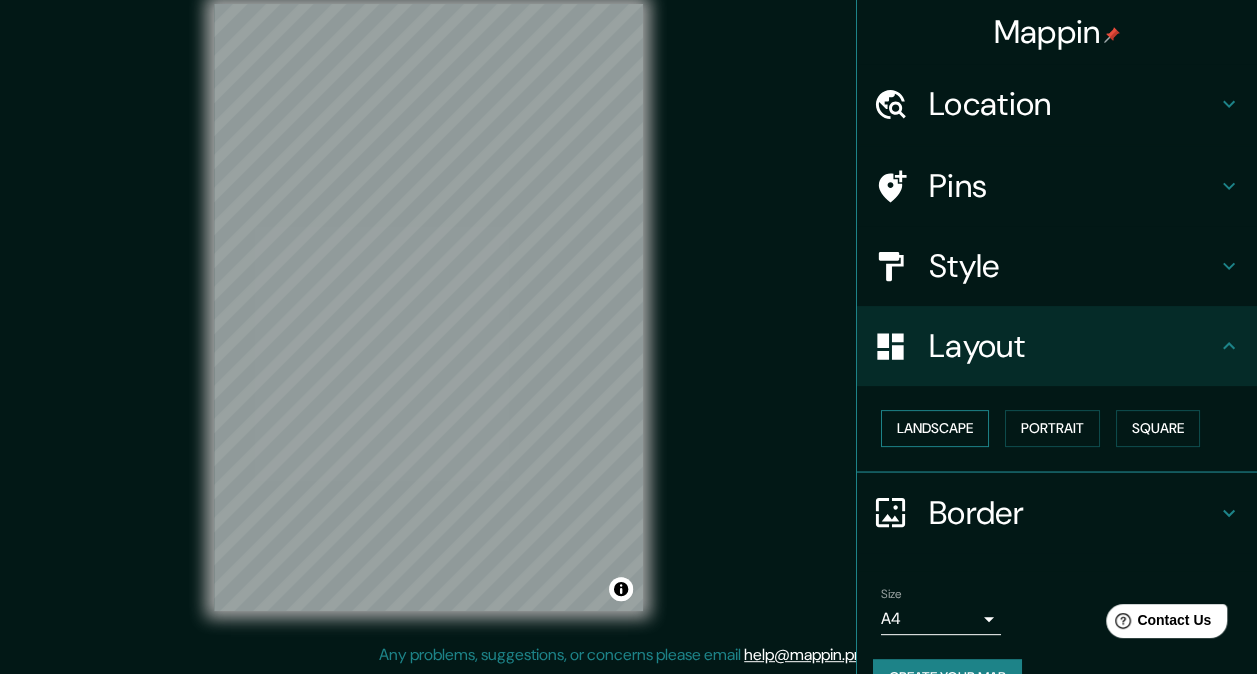scroll, scrollTop: 44, scrollLeft: 0, axis: vertical 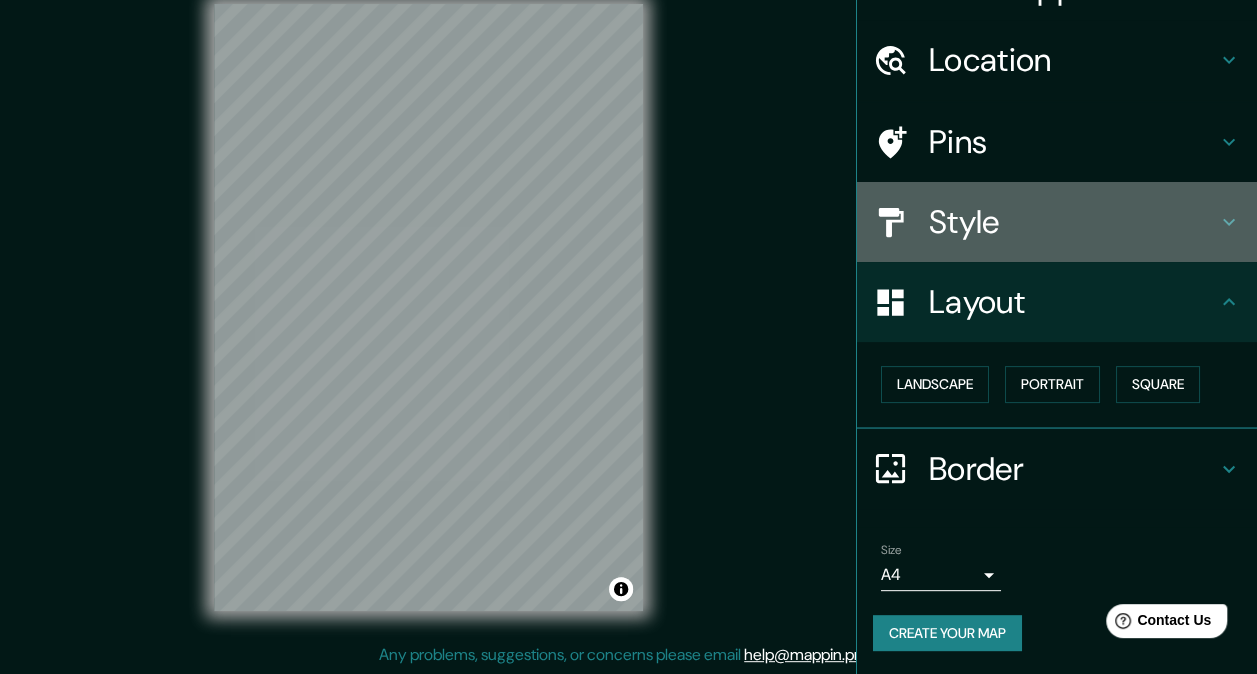 click on "Style" at bounding box center (1073, 60) 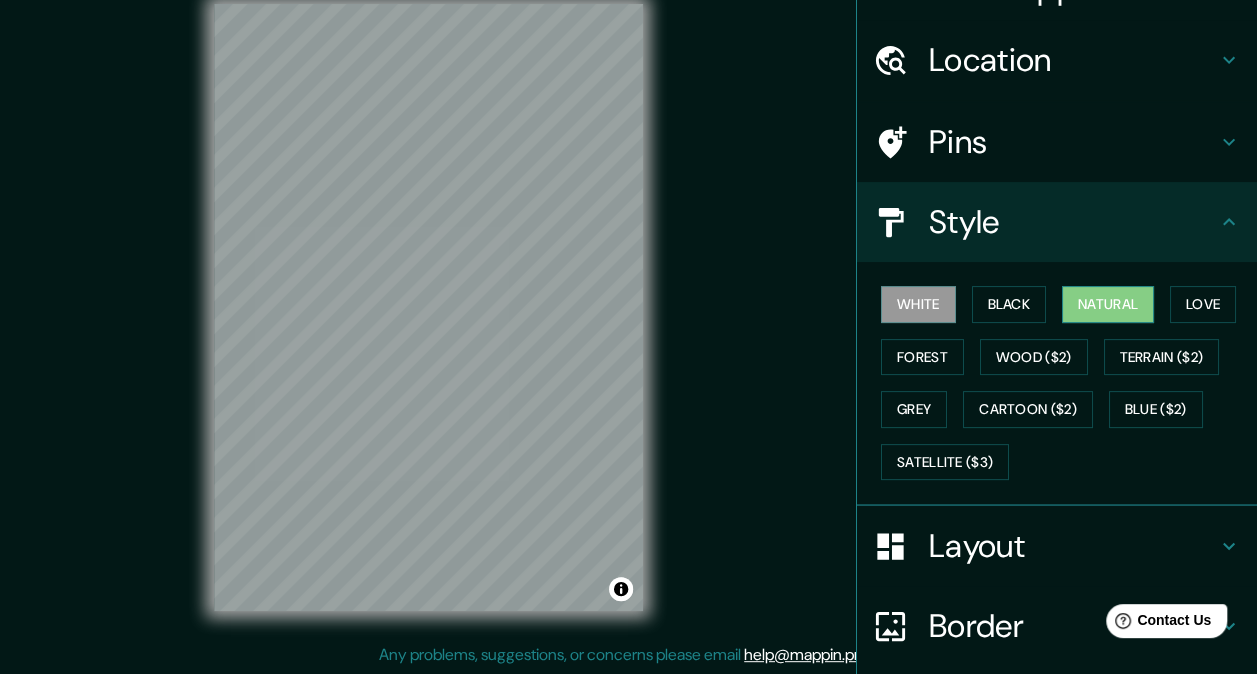 click on "Natural" at bounding box center (1108, 304) 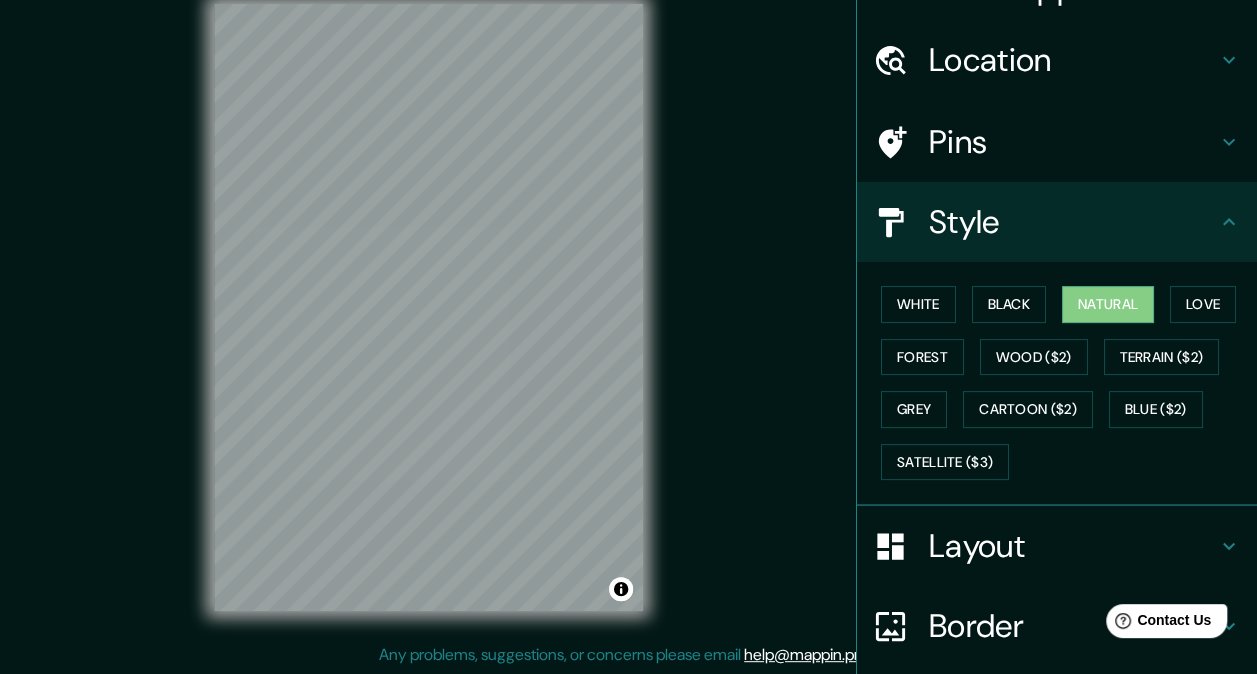 scroll, scrollTop: 0, scrollLeft: 0, axis: both 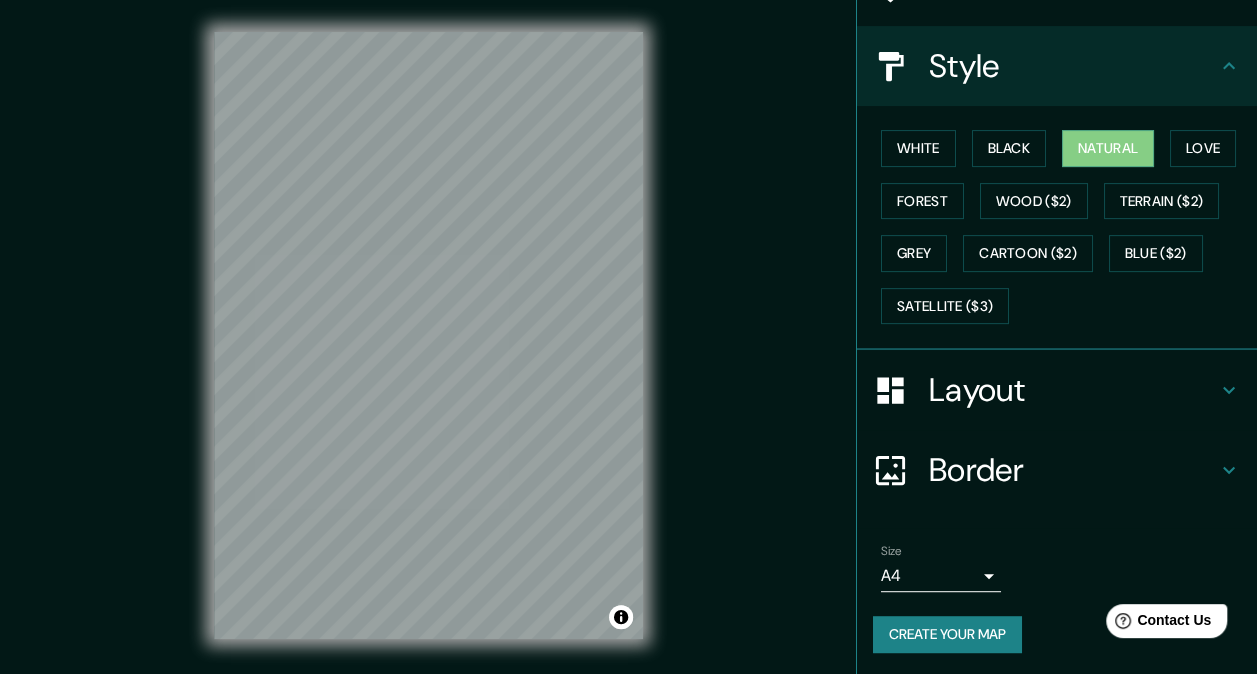 click on "Create your map" at bounding box center [947, 634] 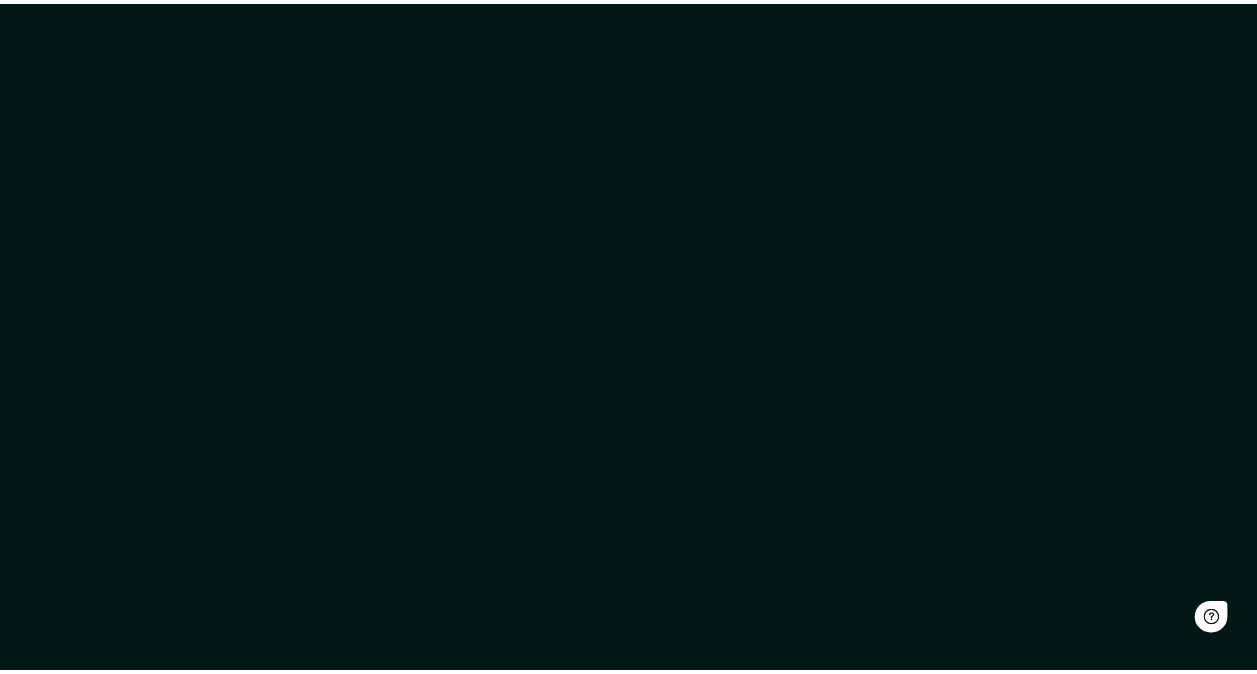 scroll, scrollTop: 0, scrollLeft: 0, axis: both 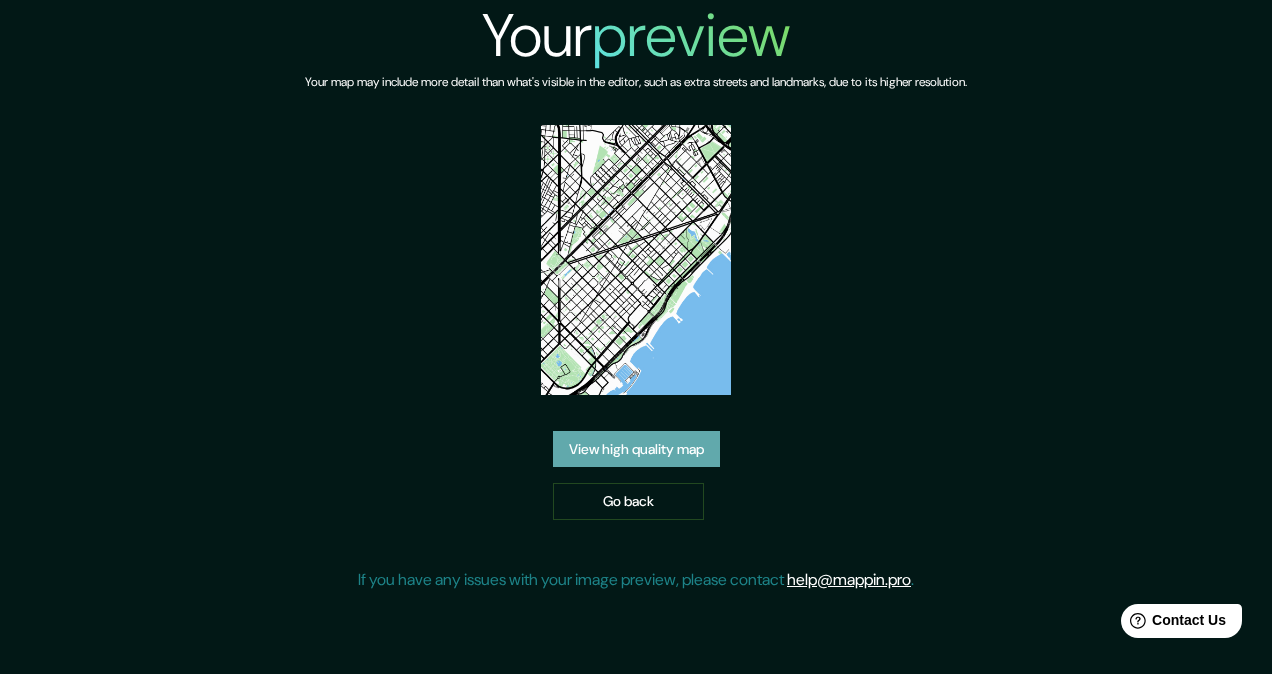 click on "View high quality map" at bounding box center [636, 449] 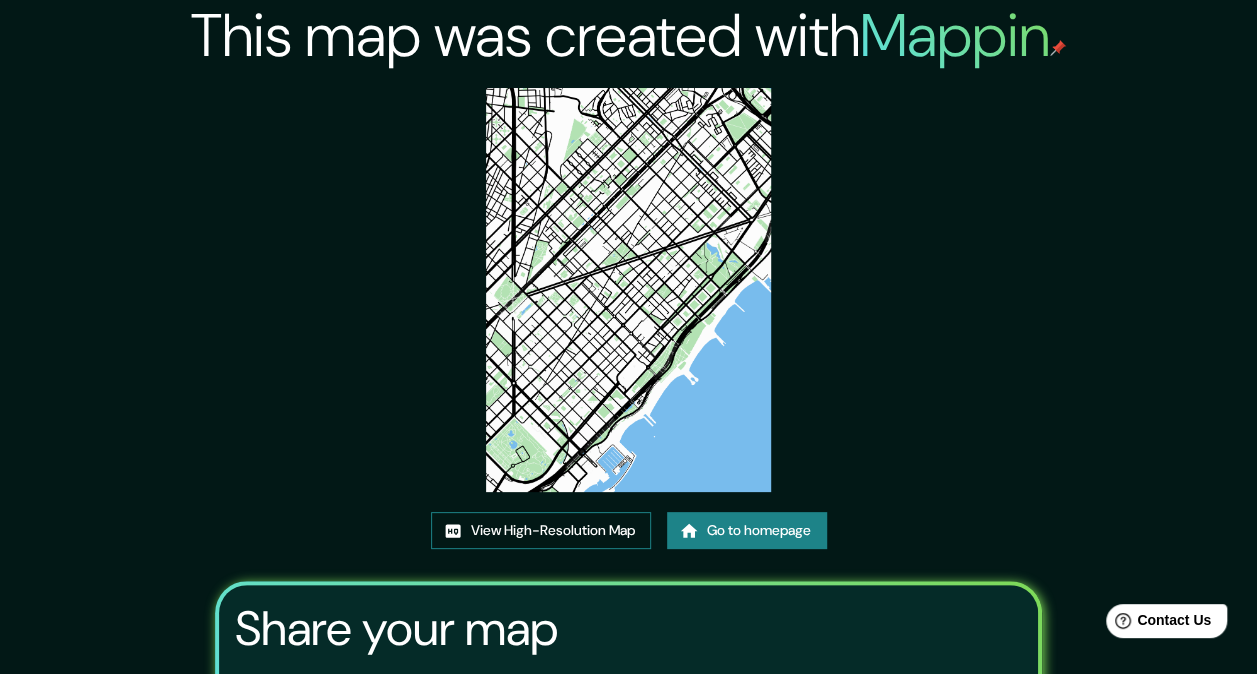 click on "View High-Resolution Map" at bounding box center (541, 530) 